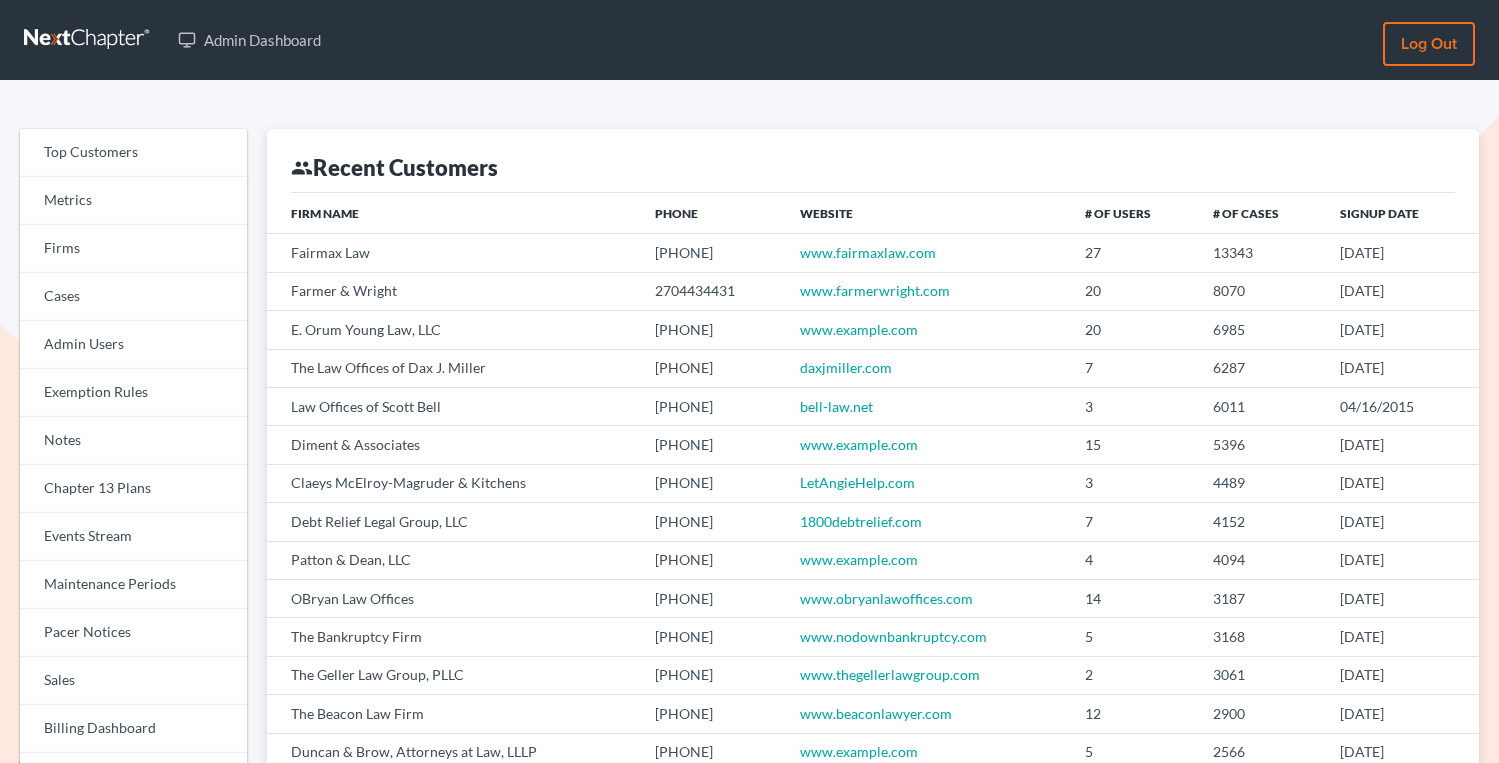 scroll, scrollTop: 0, scrollLeft: 0, axis: both 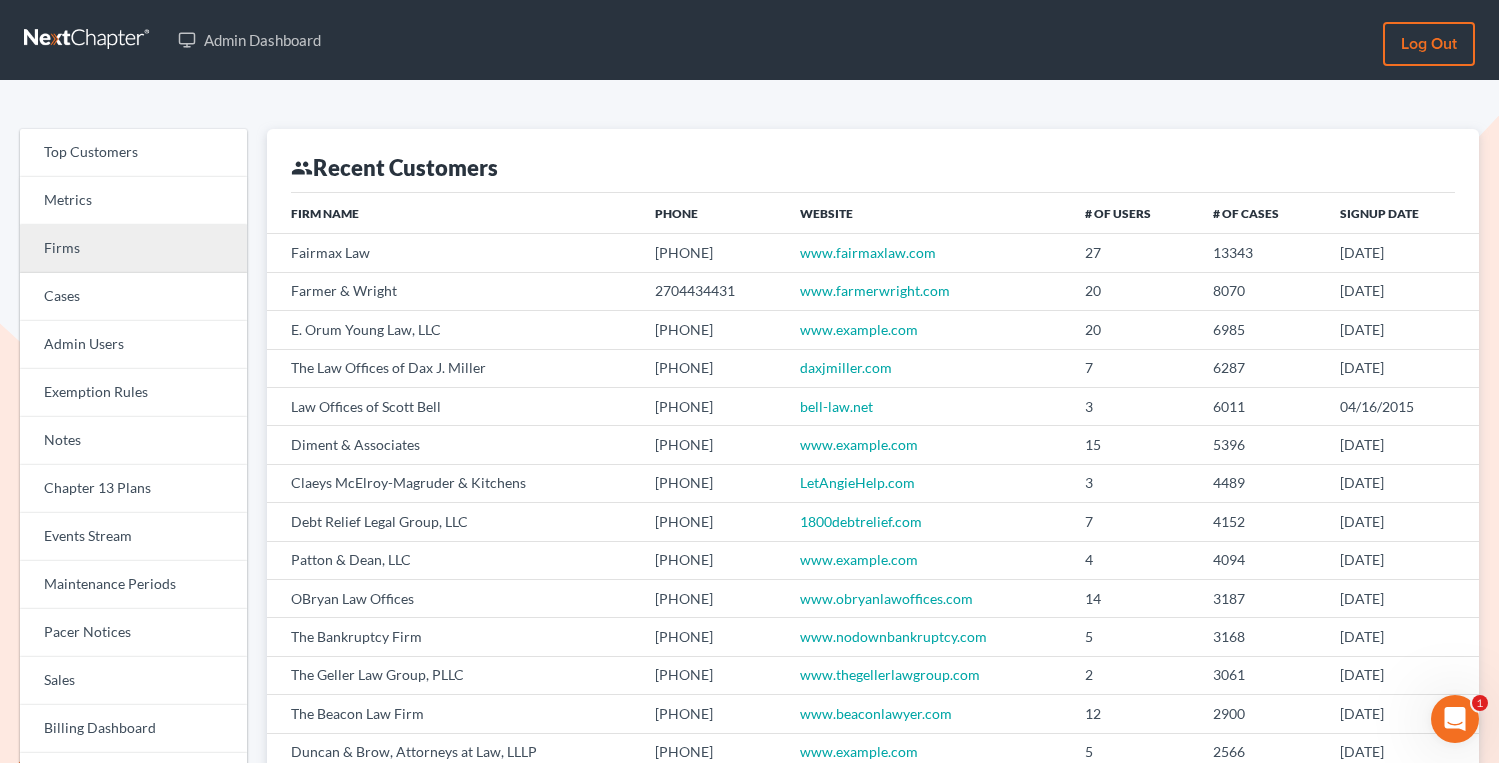 click on "Firms" at bounding box center [133, 249] 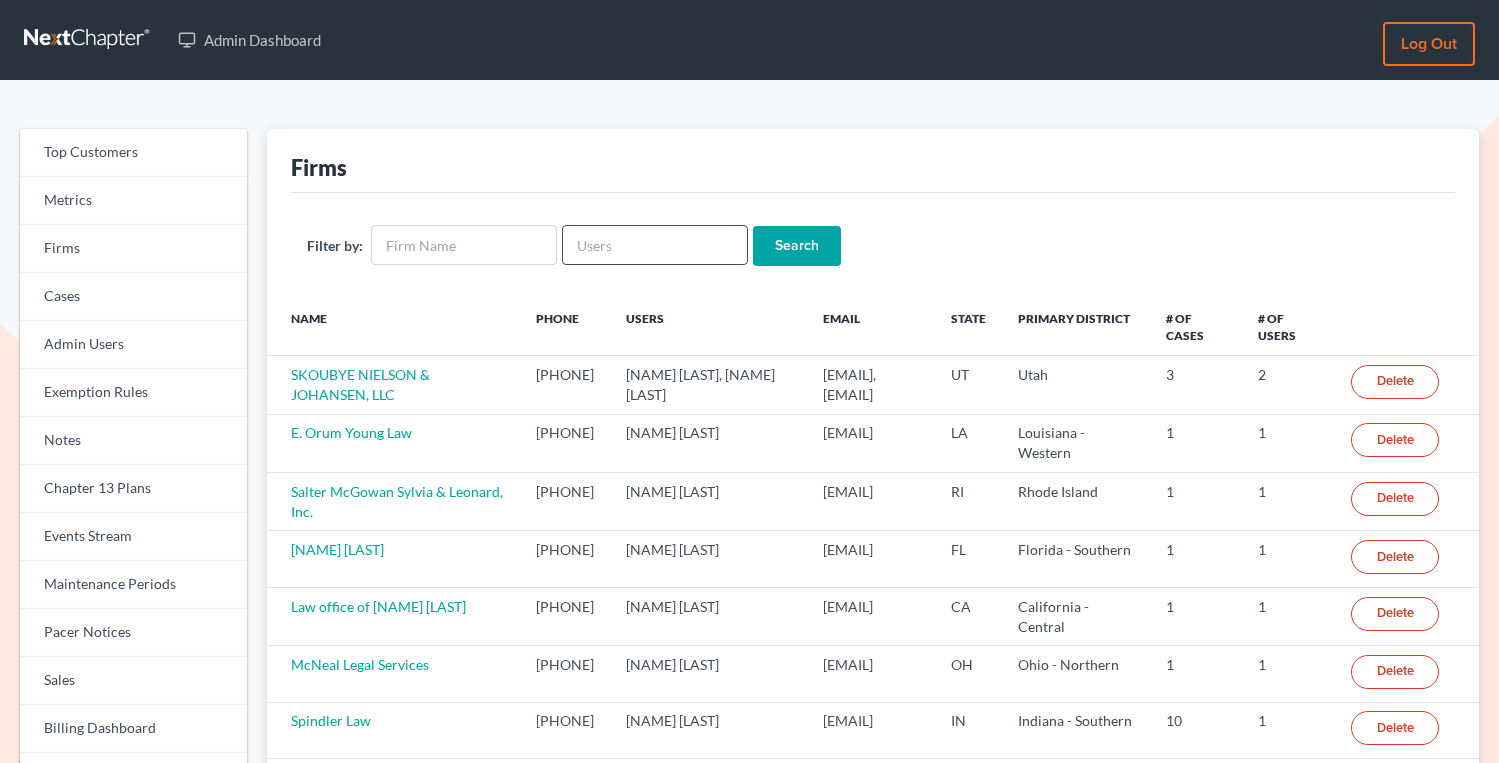 scroll, scrollTop: 0, scrollLeft: 0, axis: both 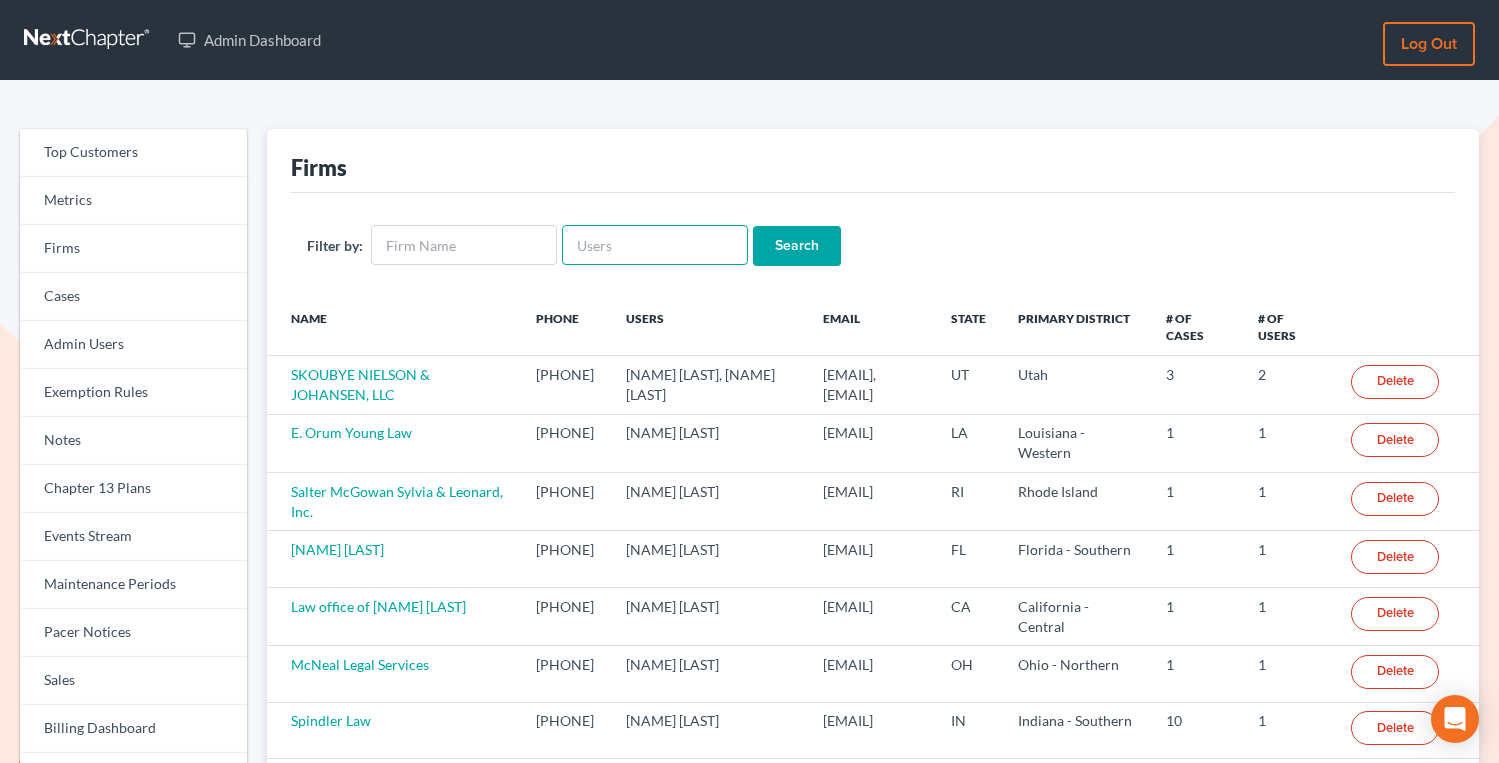 click at bounding box center (655, 245) 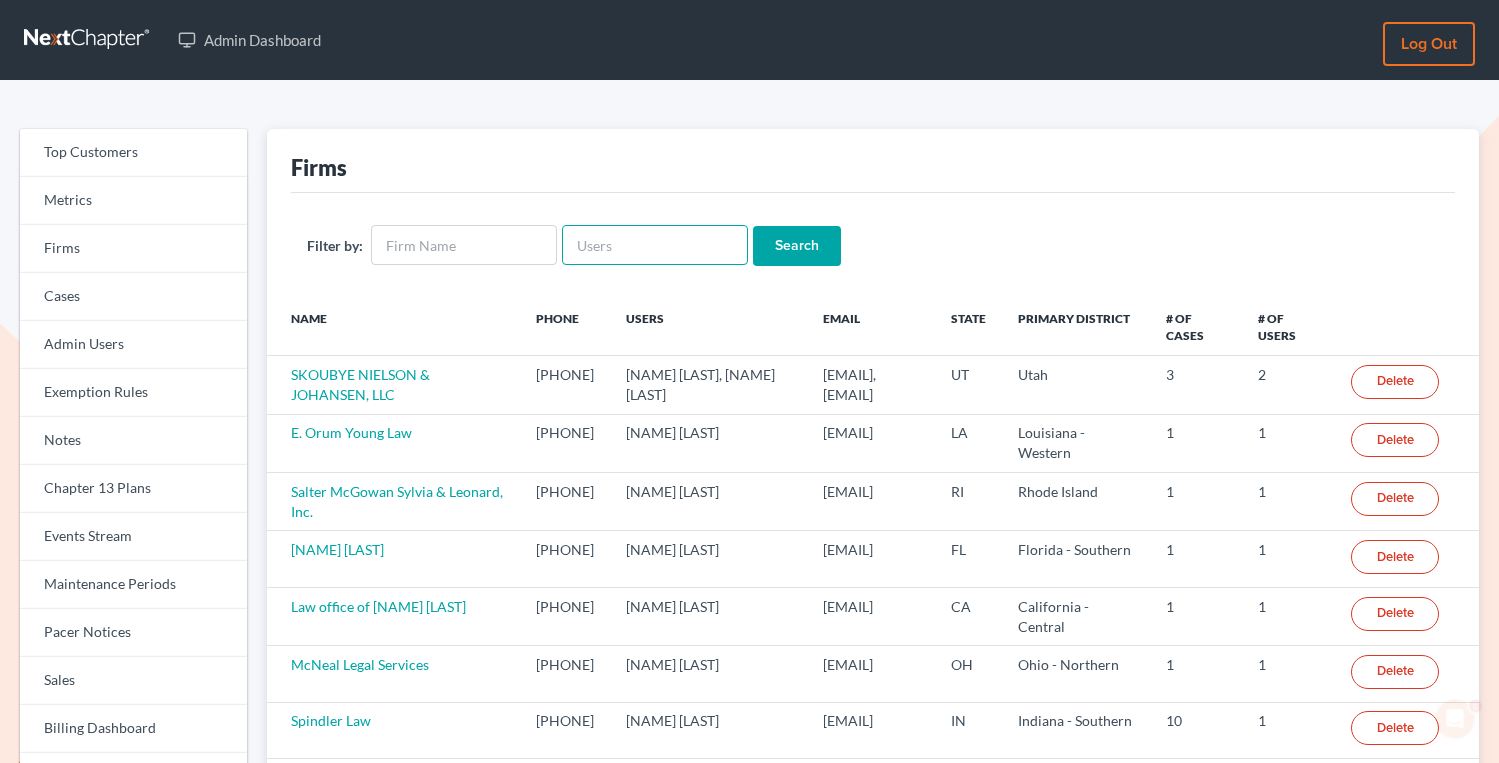 scroll, scrollTop: 0, scrollLeft: 0, axis: both 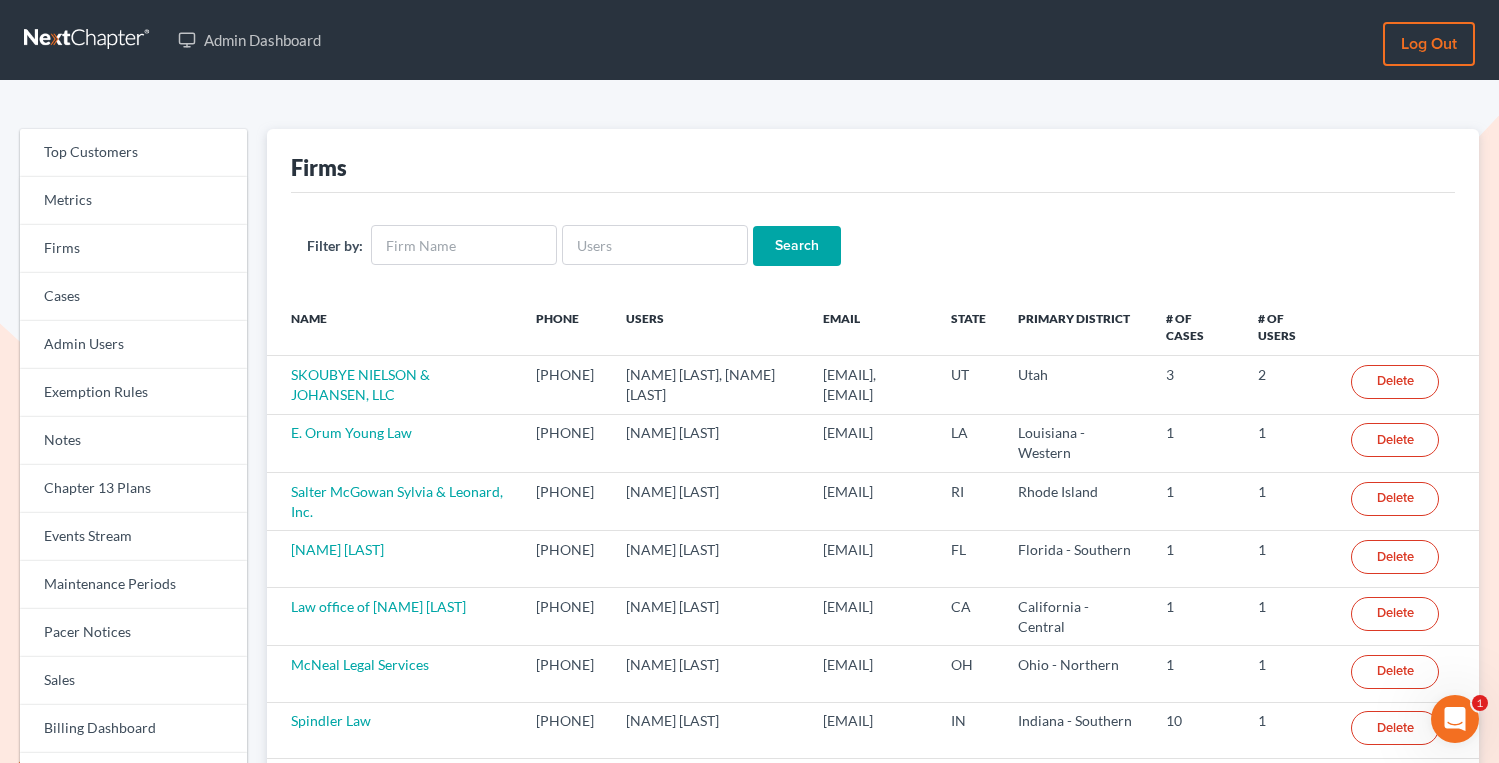 click on "Filter by: Search" at bounding box center (873, 245) 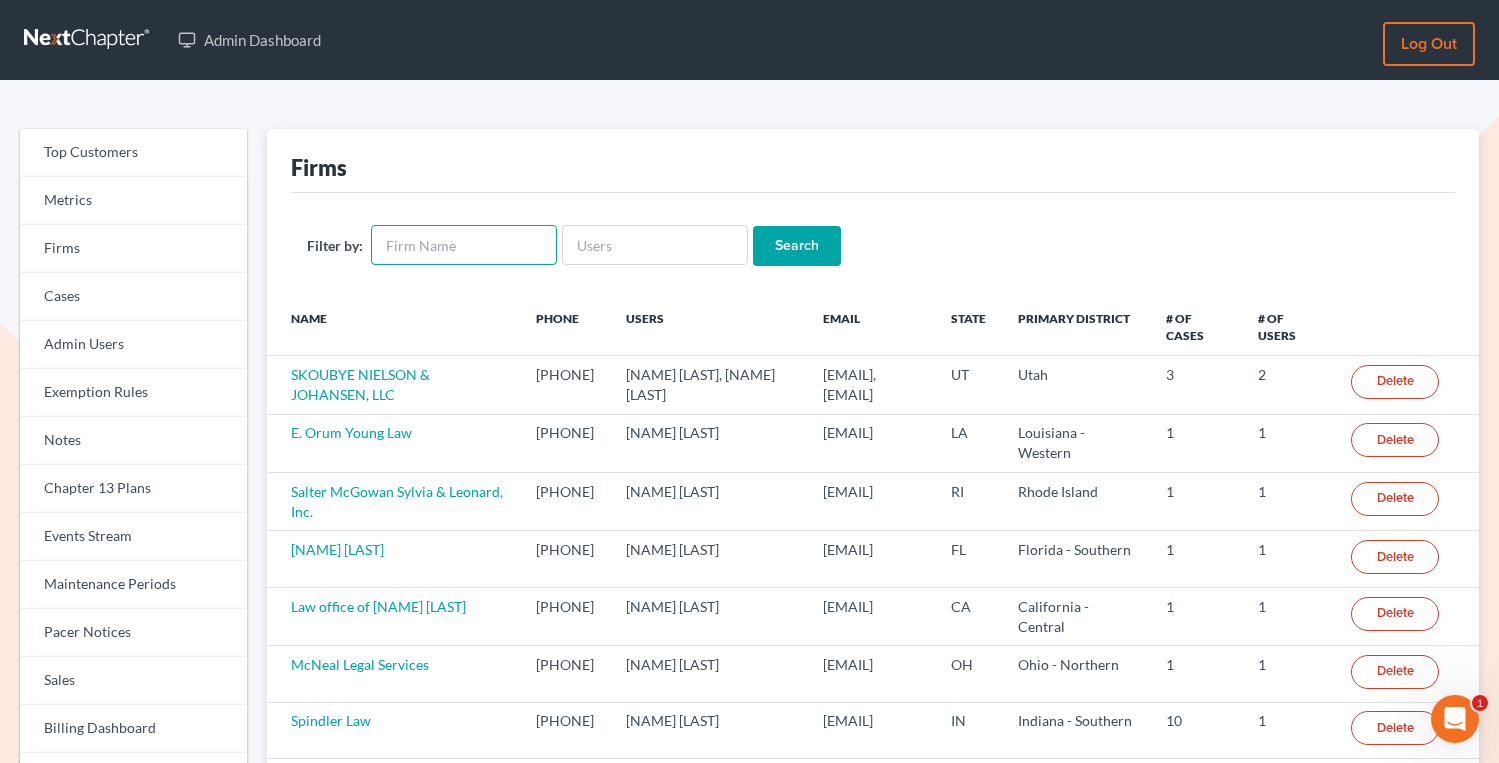 click at bounding box center (464, 245) 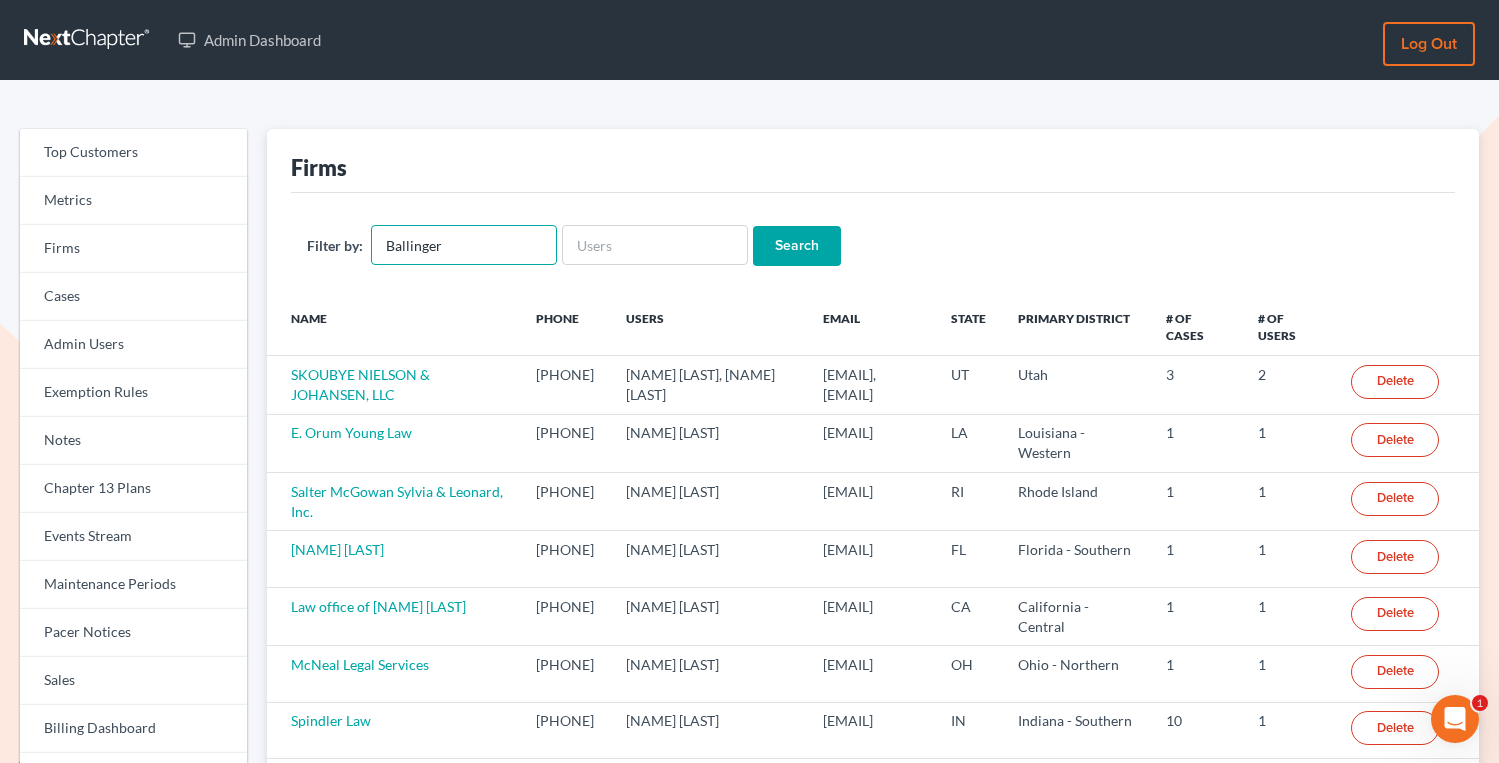 type on "Ballinger" 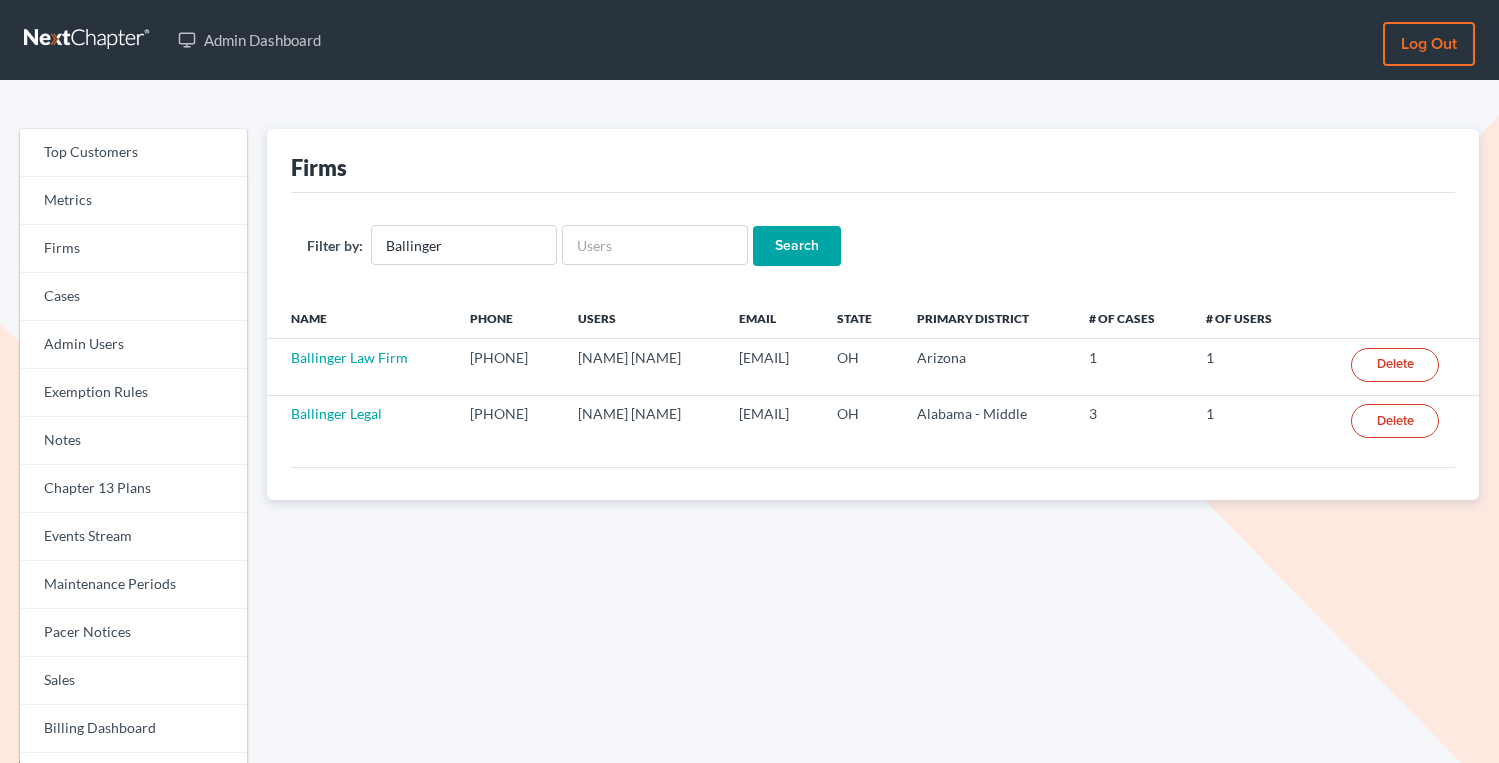 scroll, scrollTop: 0, scrollLeft: 0, axis: both 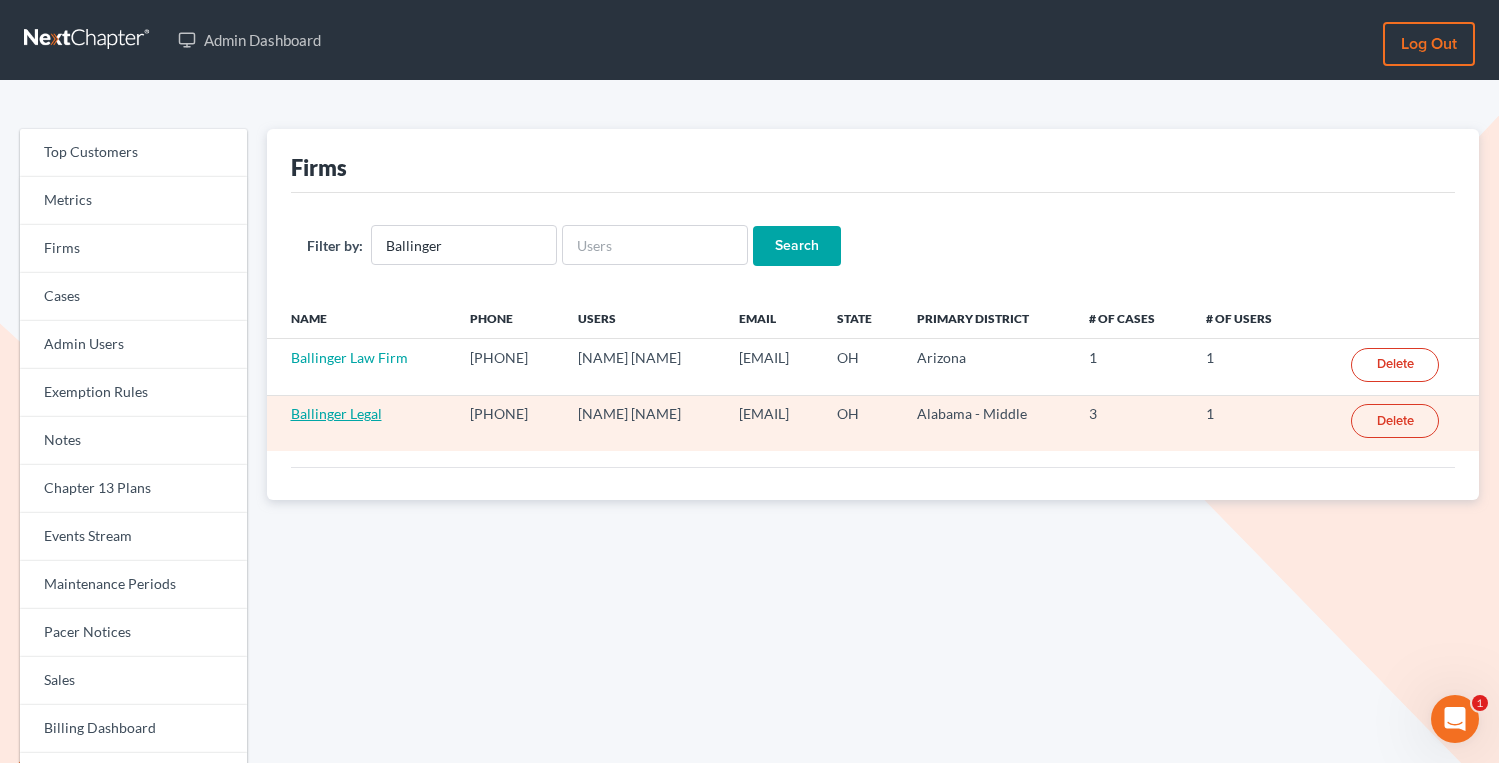 click on "Ballinger Legal" at bounding box center (336, 413) 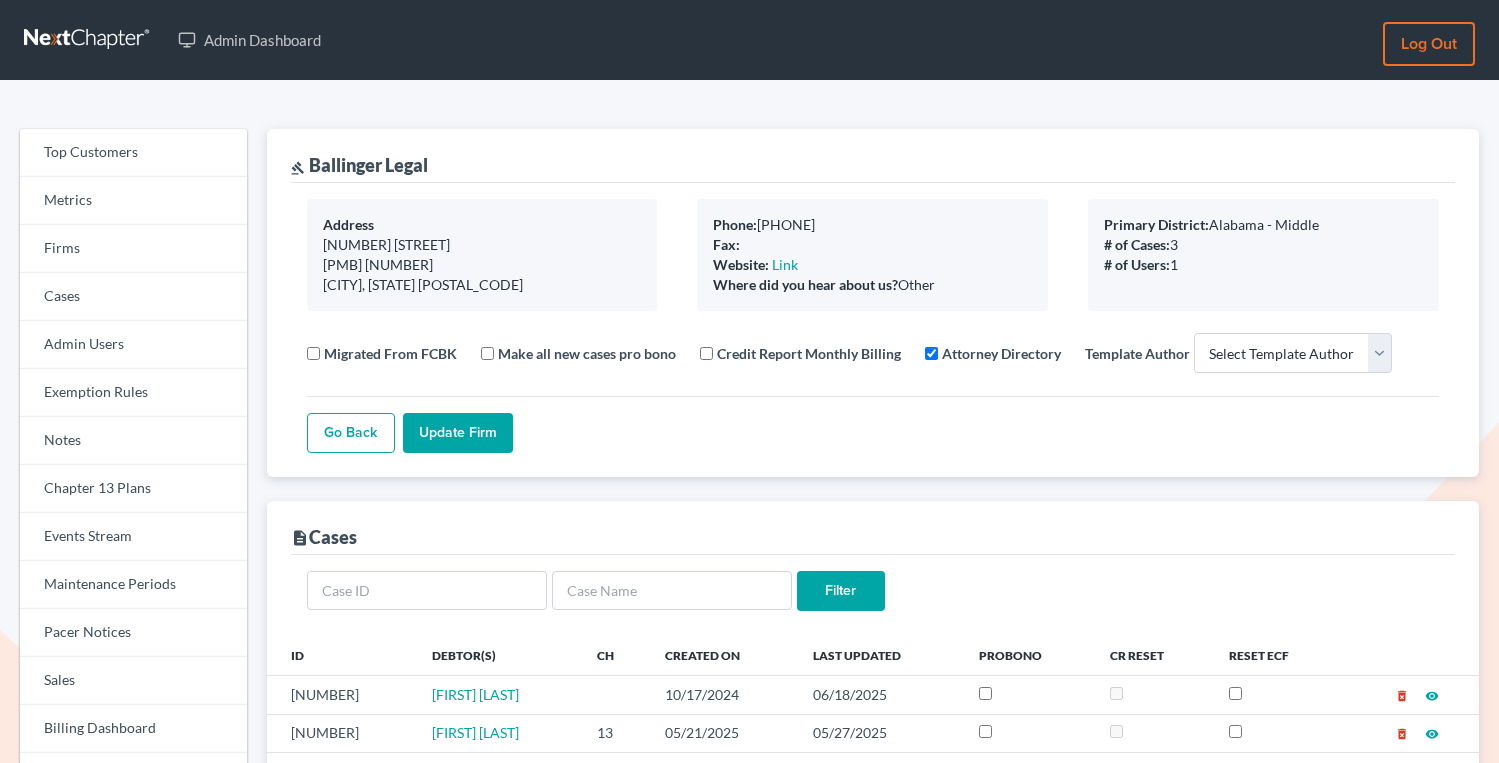 select 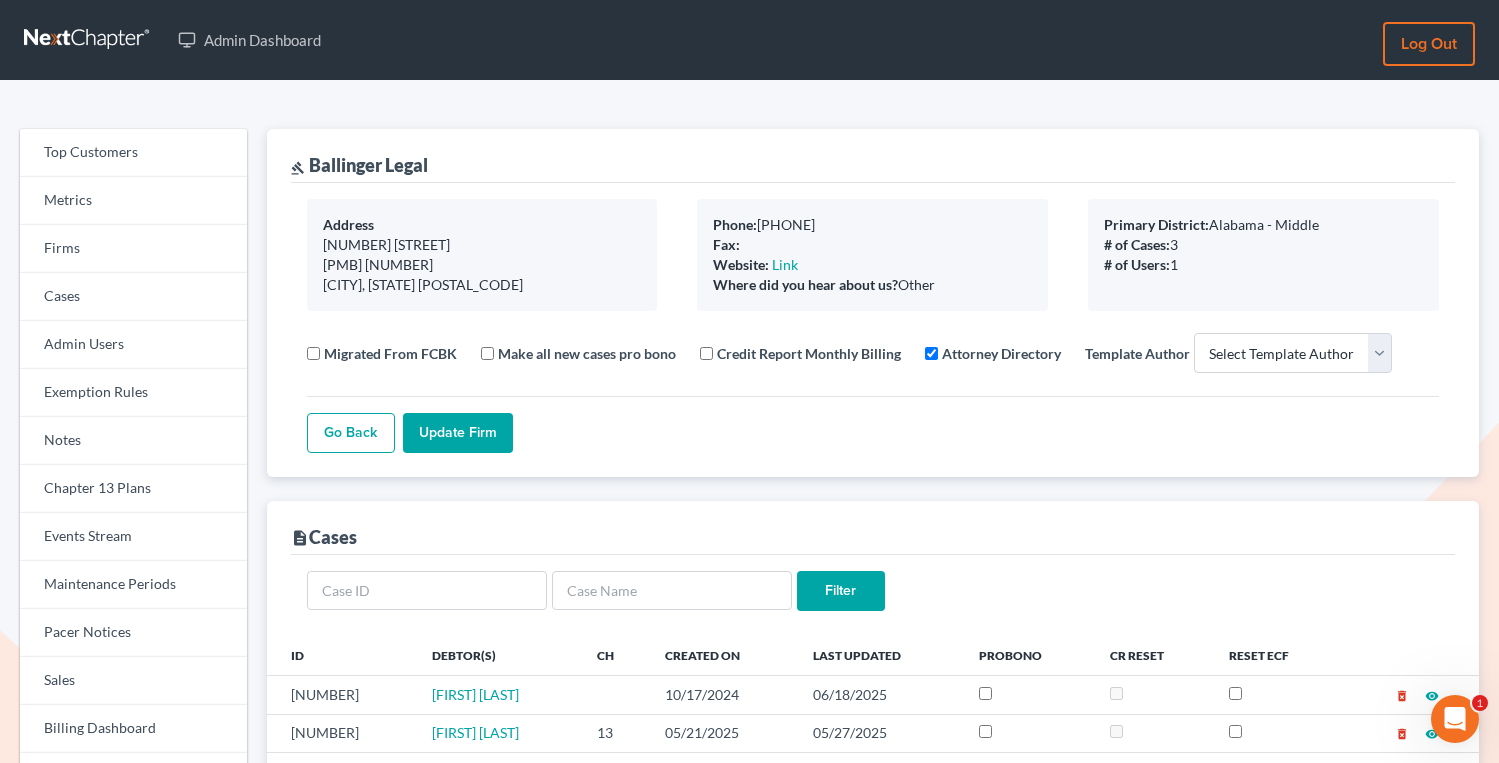 scroll, scrollTop: 0, scrollLeft: 0, axis: both 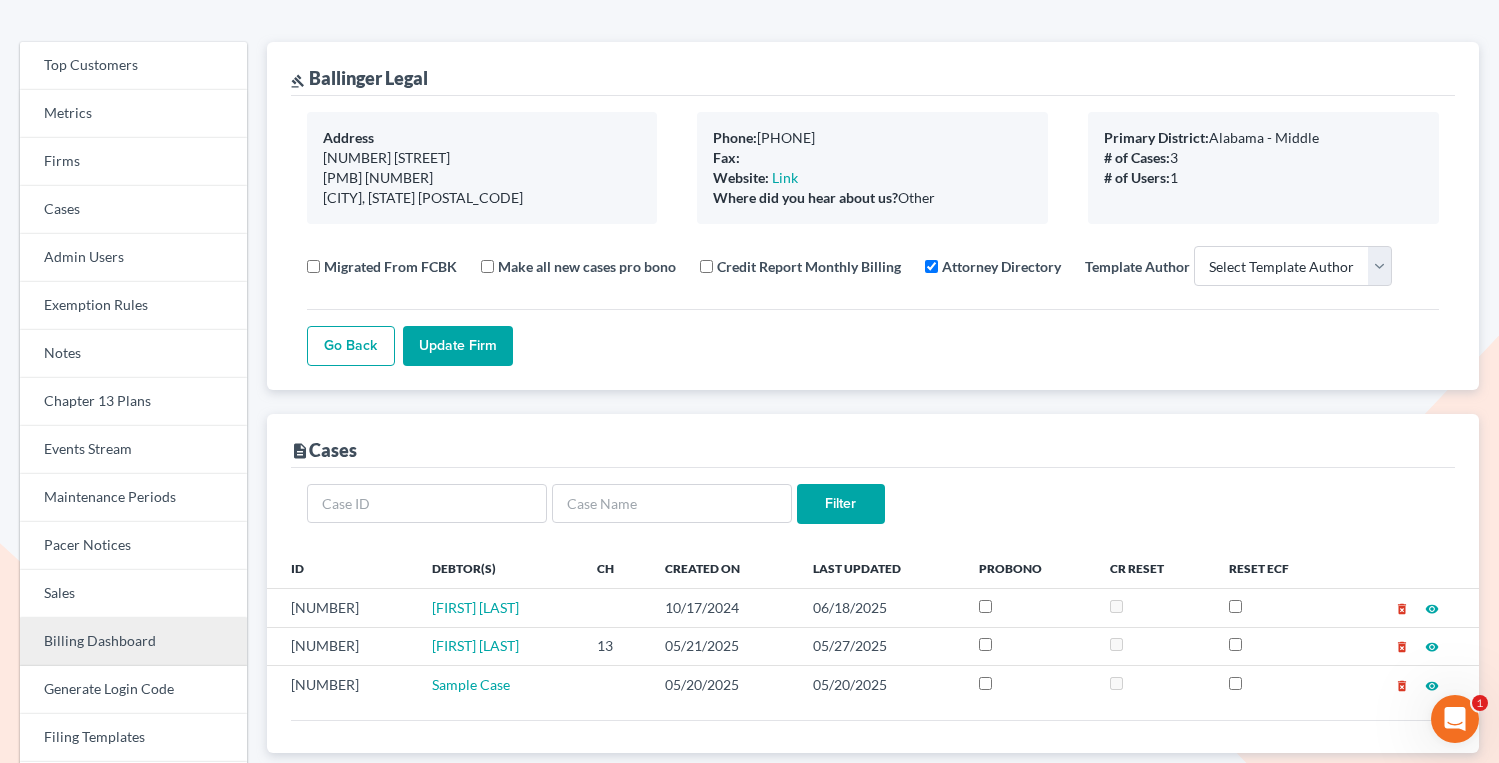 click on "Billing Dashboard" at bounding box center [133, 642] 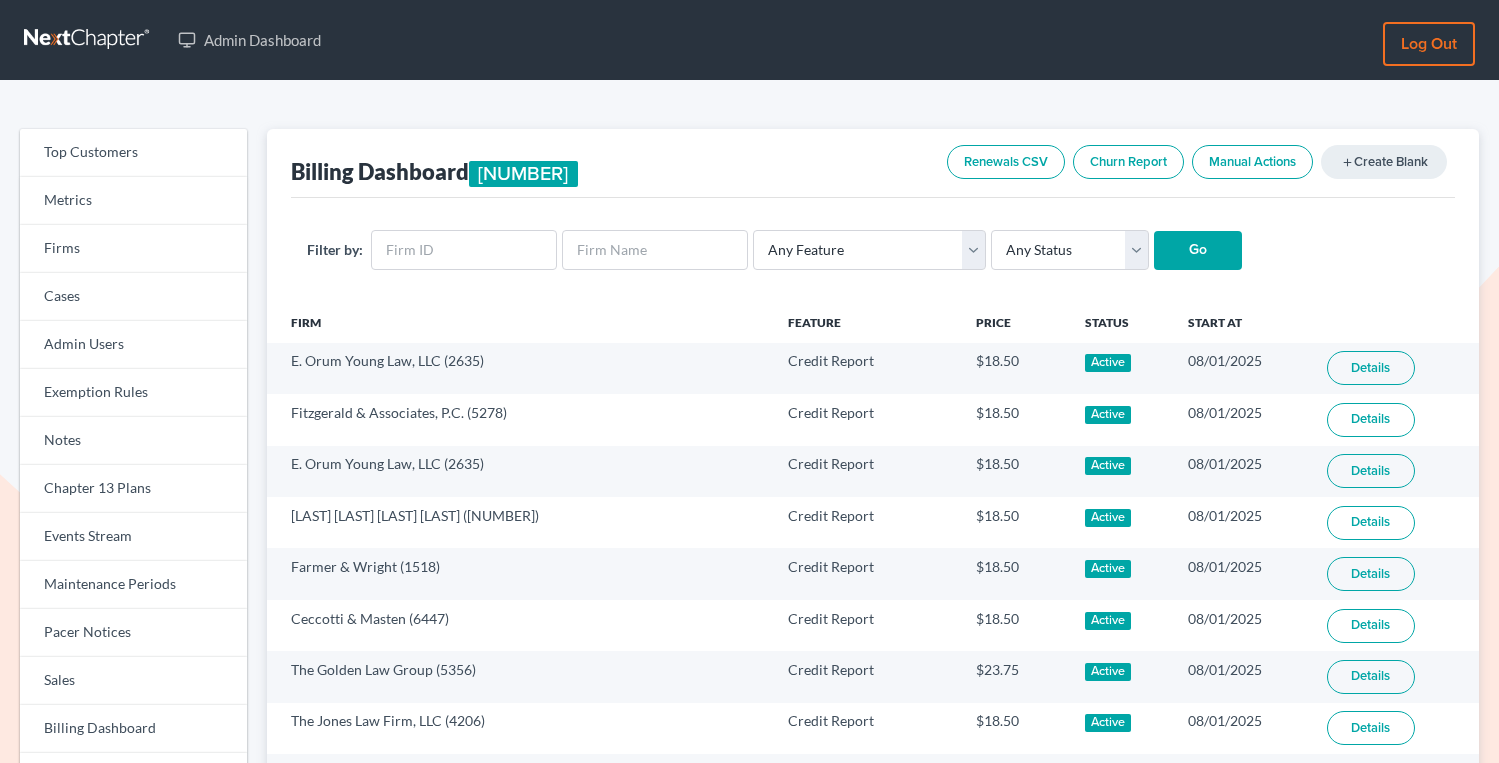 scroll, scrollTop: 0, scrollLeft: 0, axis: both 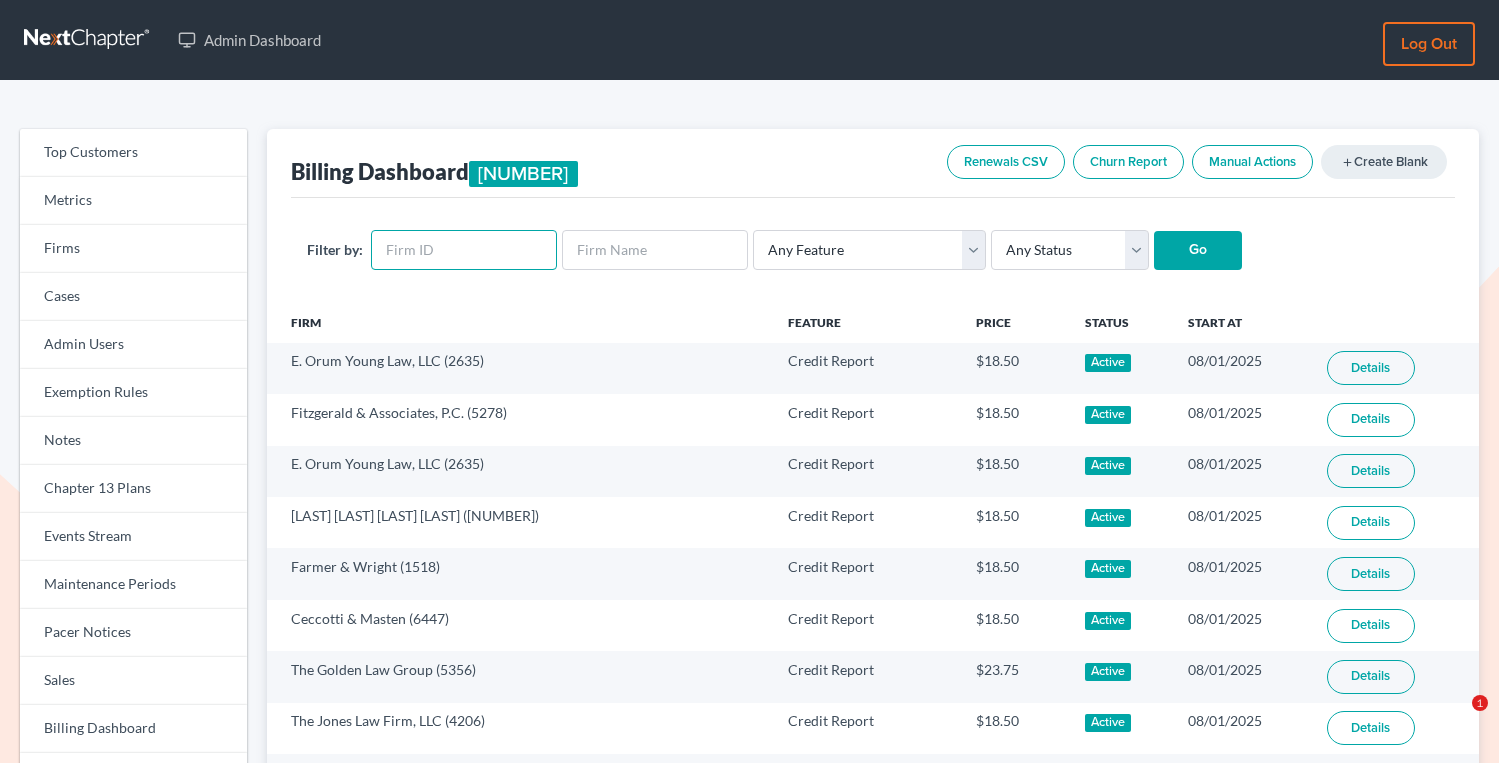 click at bounding box center [464, 250] 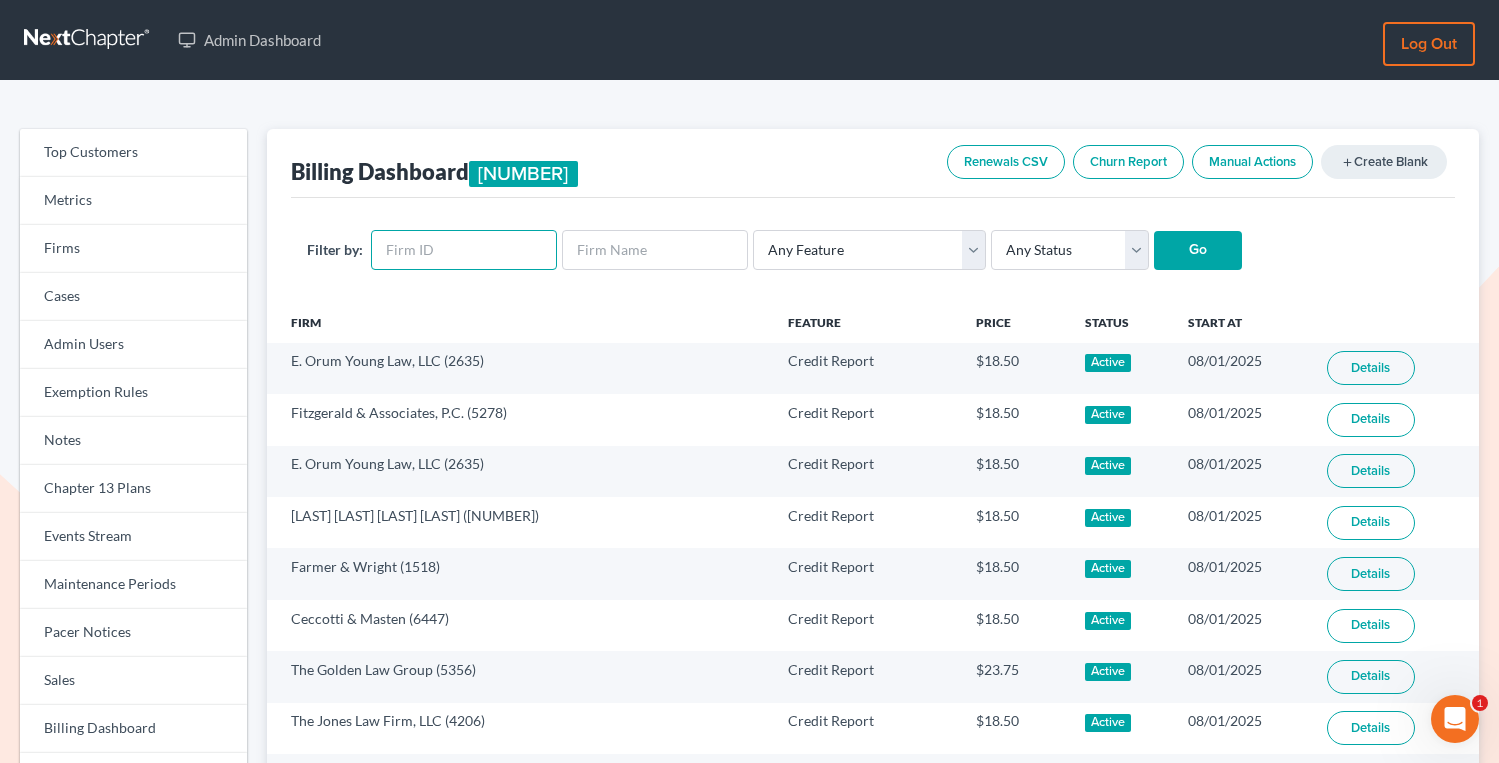 scroll, scrollTop: 0, scrollLeft: 0, axis: both 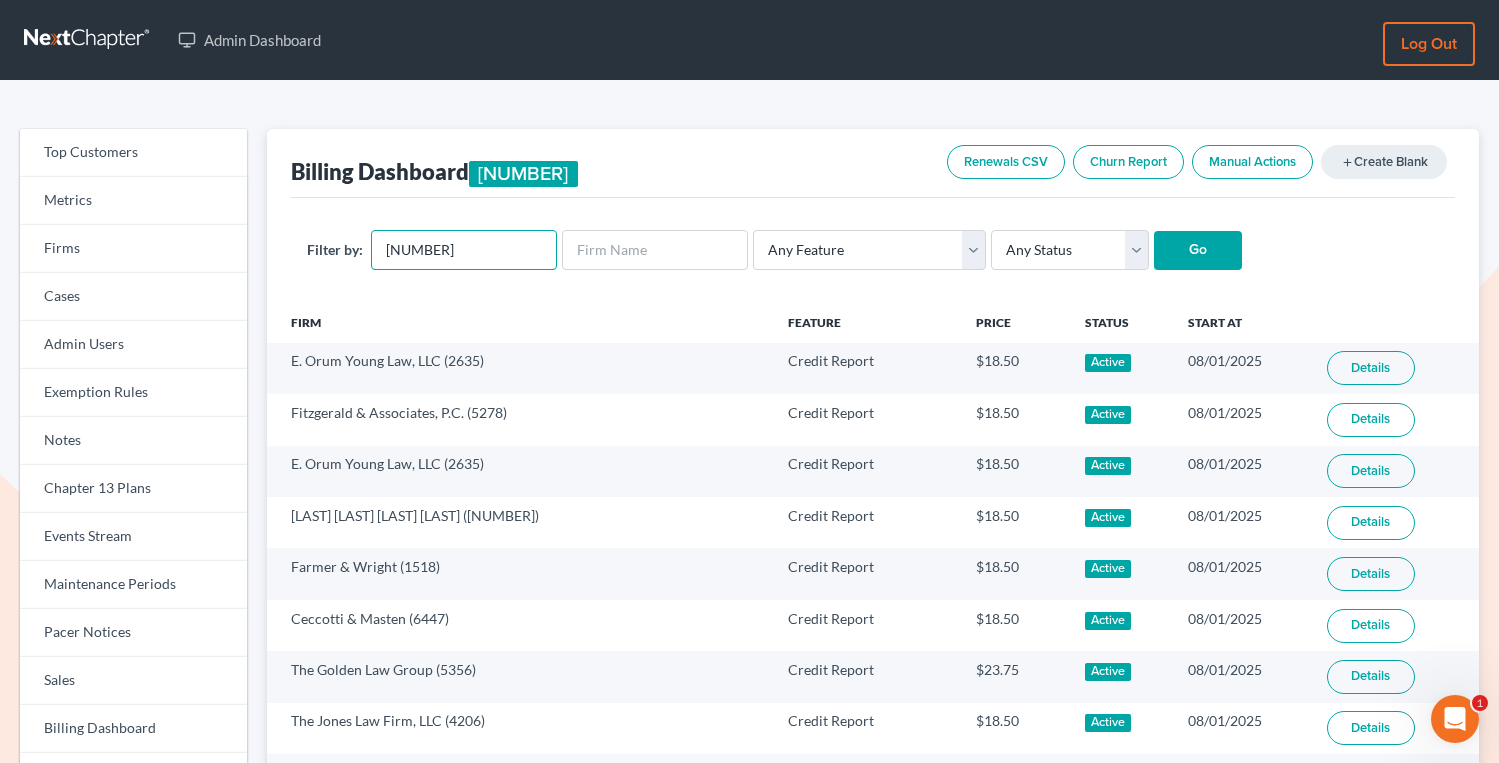 type on "11696" 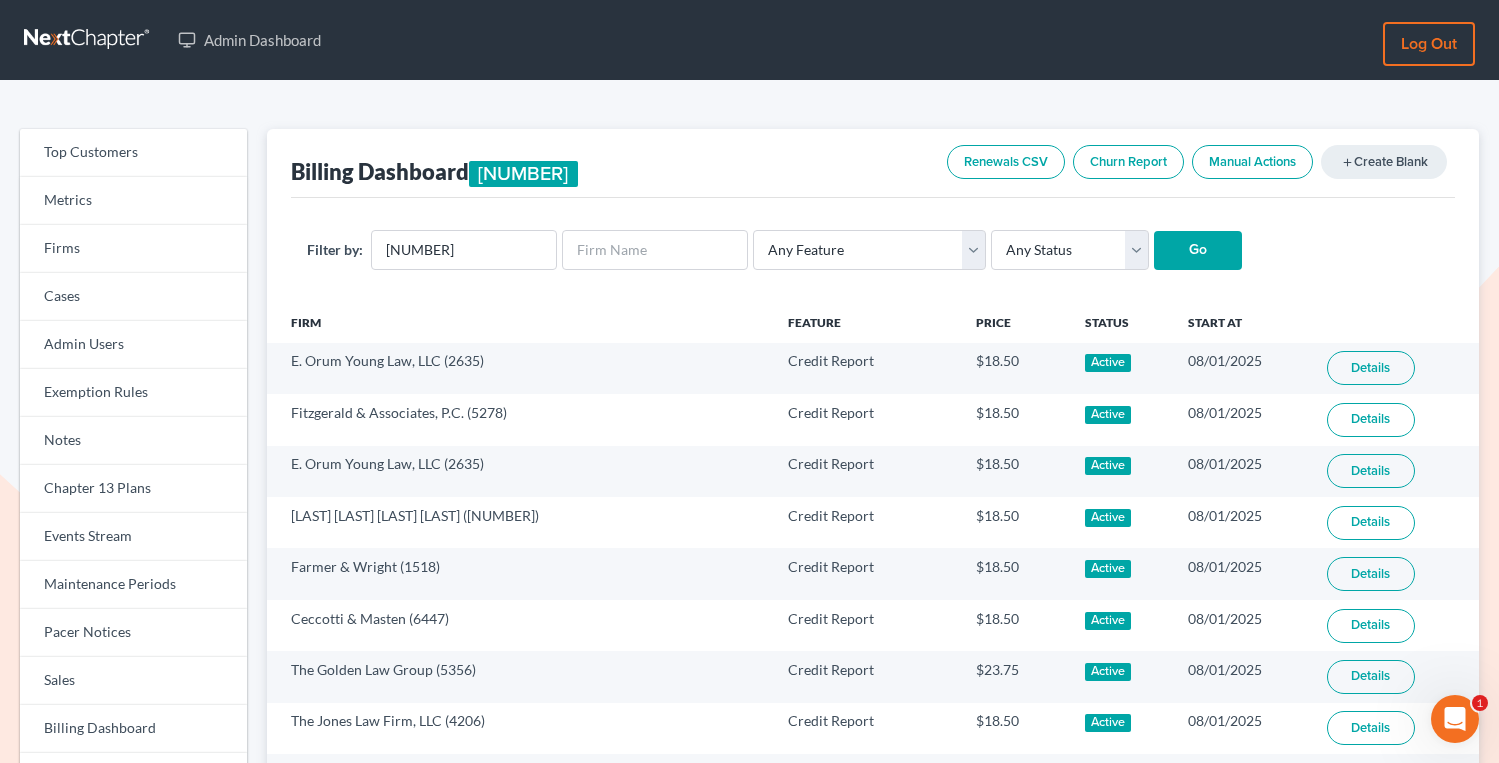 click on "Go" at bounding box center (1198, 251) 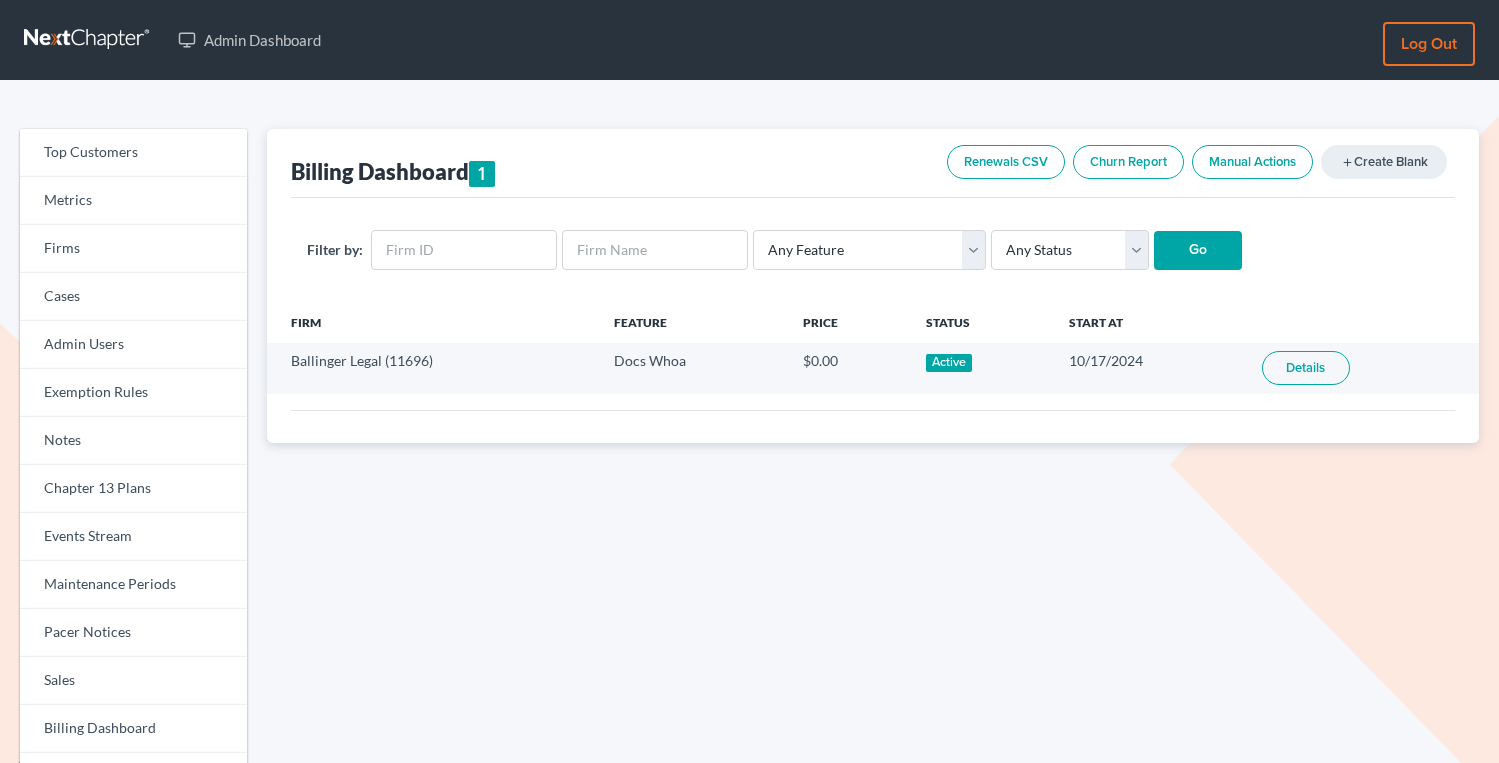 scroll, scrollTop: 0, scrollLeft: 0, axis: both 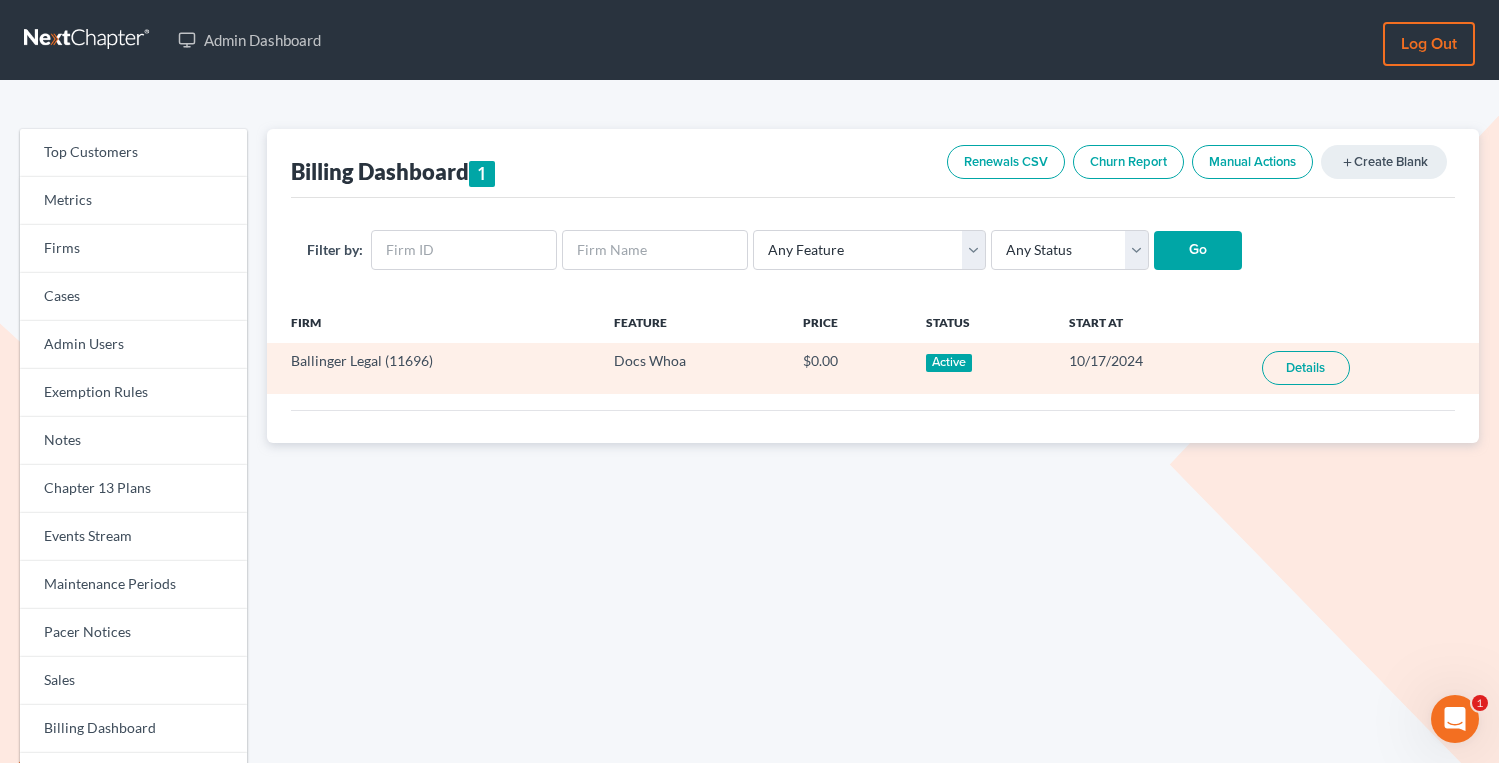 click on "Details" at bounding box center (1306, 368) 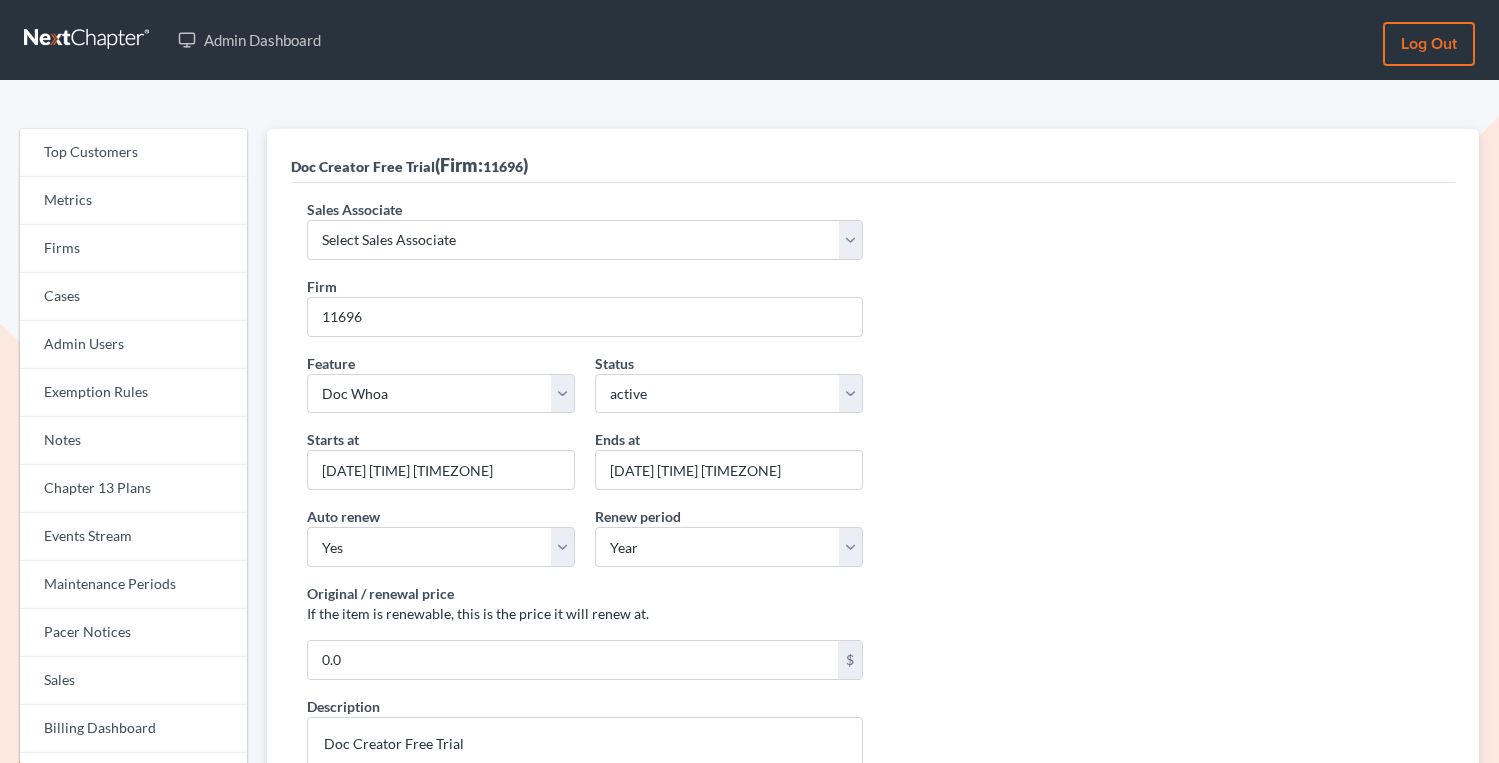 scroll, scrollTop: 0, scrollLeft: 0, axis: both 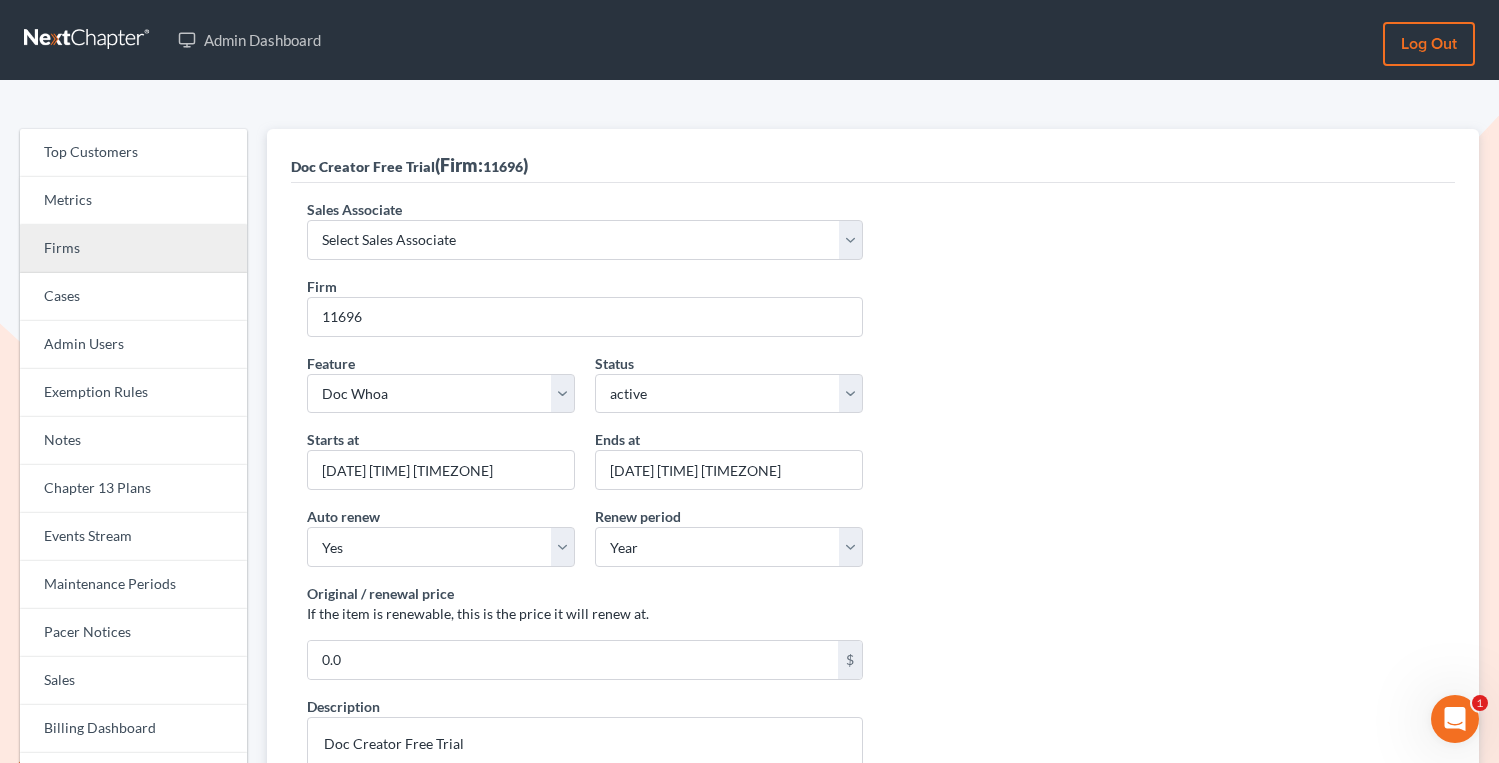click on "Firms" at bounding box center [133, 249] 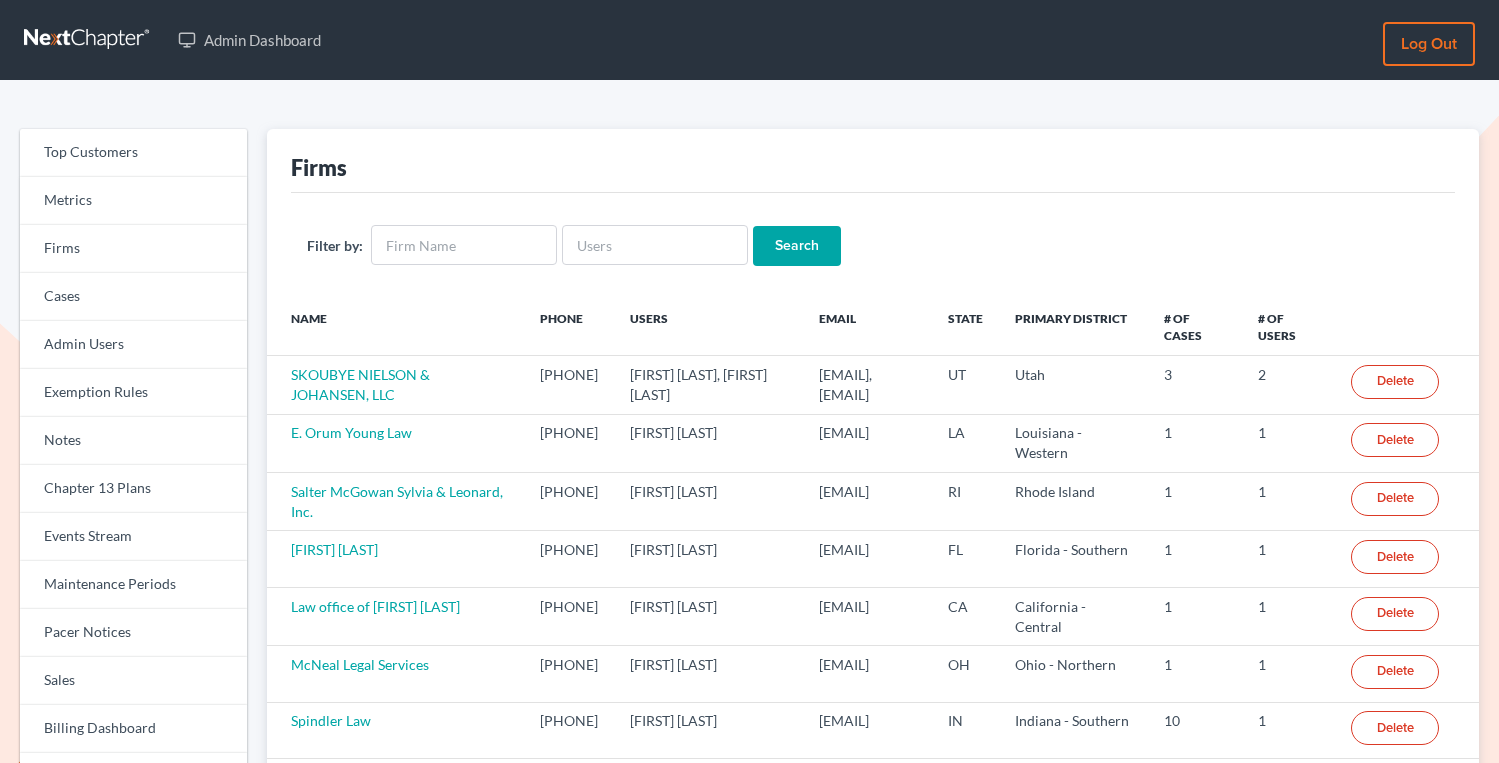 scroll, scrollTop: 0, scrollLeft: 0, axis: both 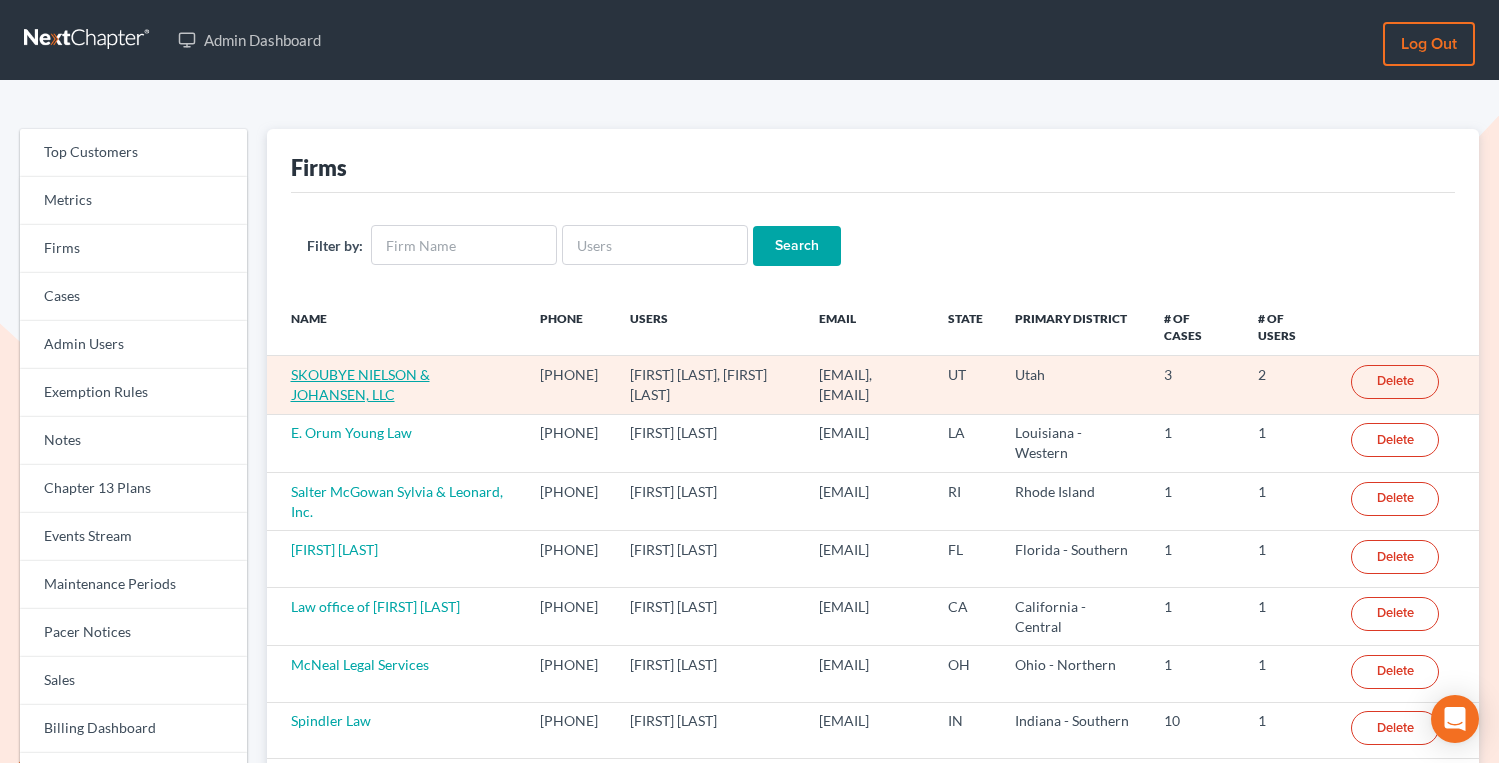 click on "SKOUBYE NIELSON & JOHANSEN, LLC" at bounding box center (360, 384) 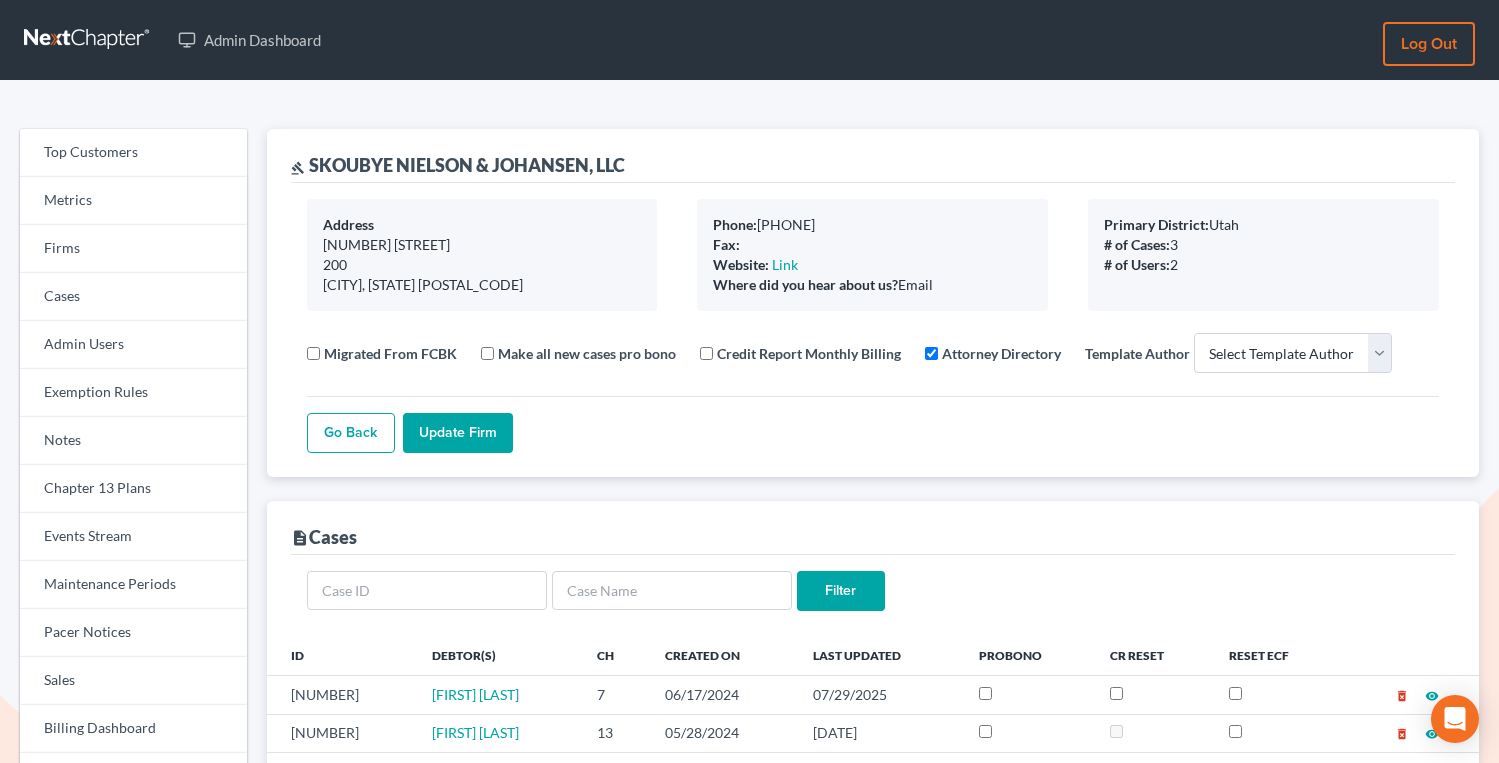 select 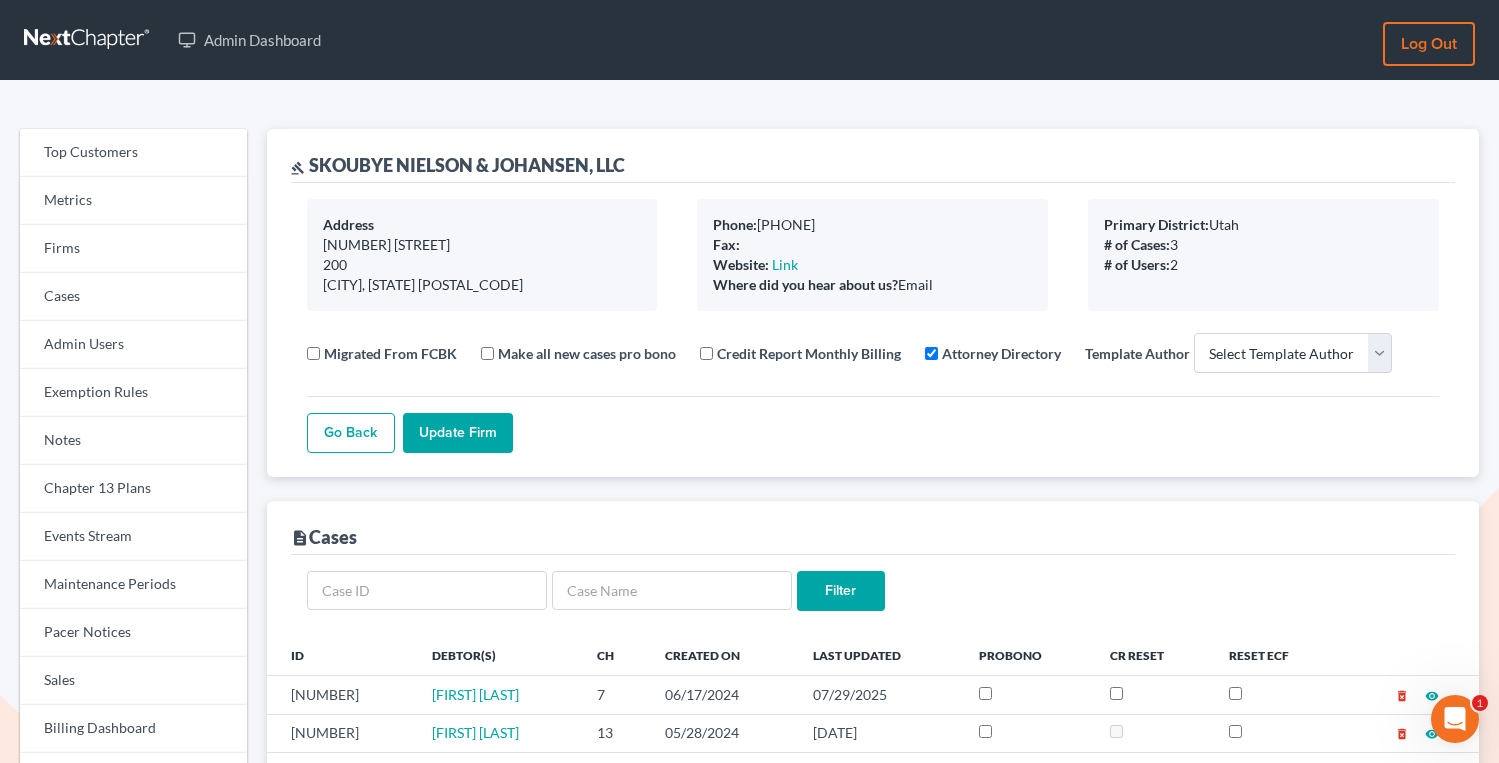 scroll, scrollTop: 0, scrollLeft: 0, axis: both 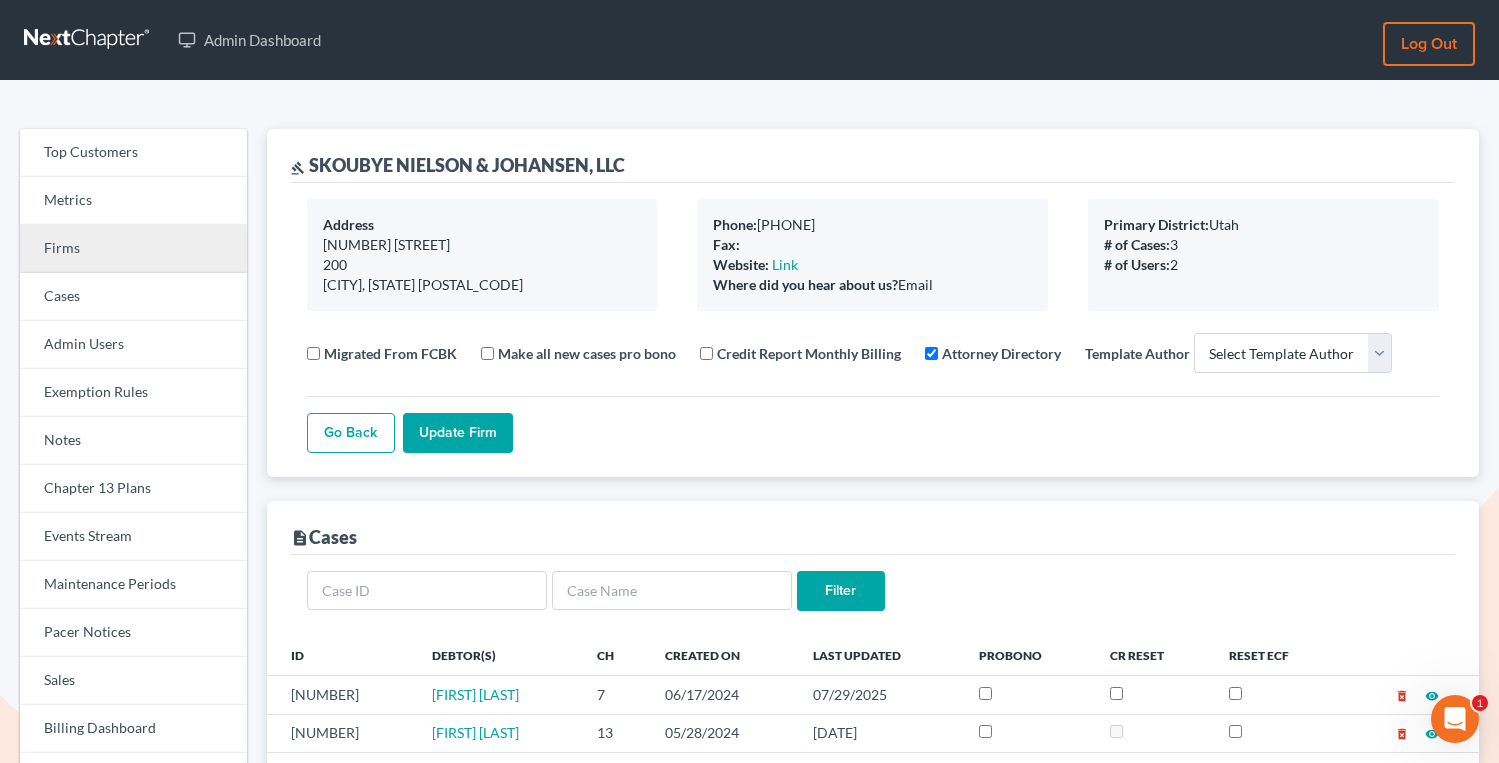 click on "Firms" at bounding box center [133, 249] 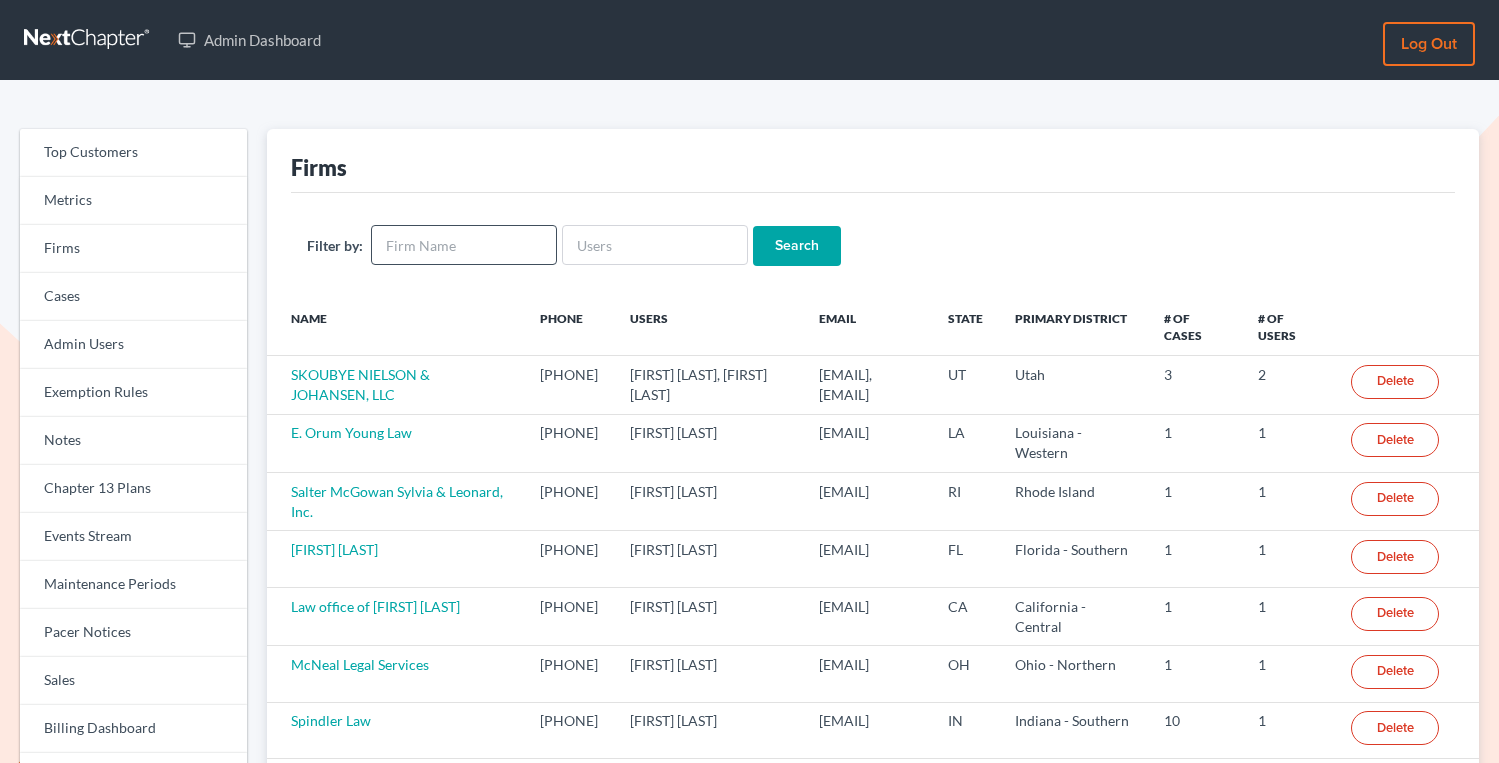 scroll, scrollTop: 0, scrollLeft: 0, axis: both 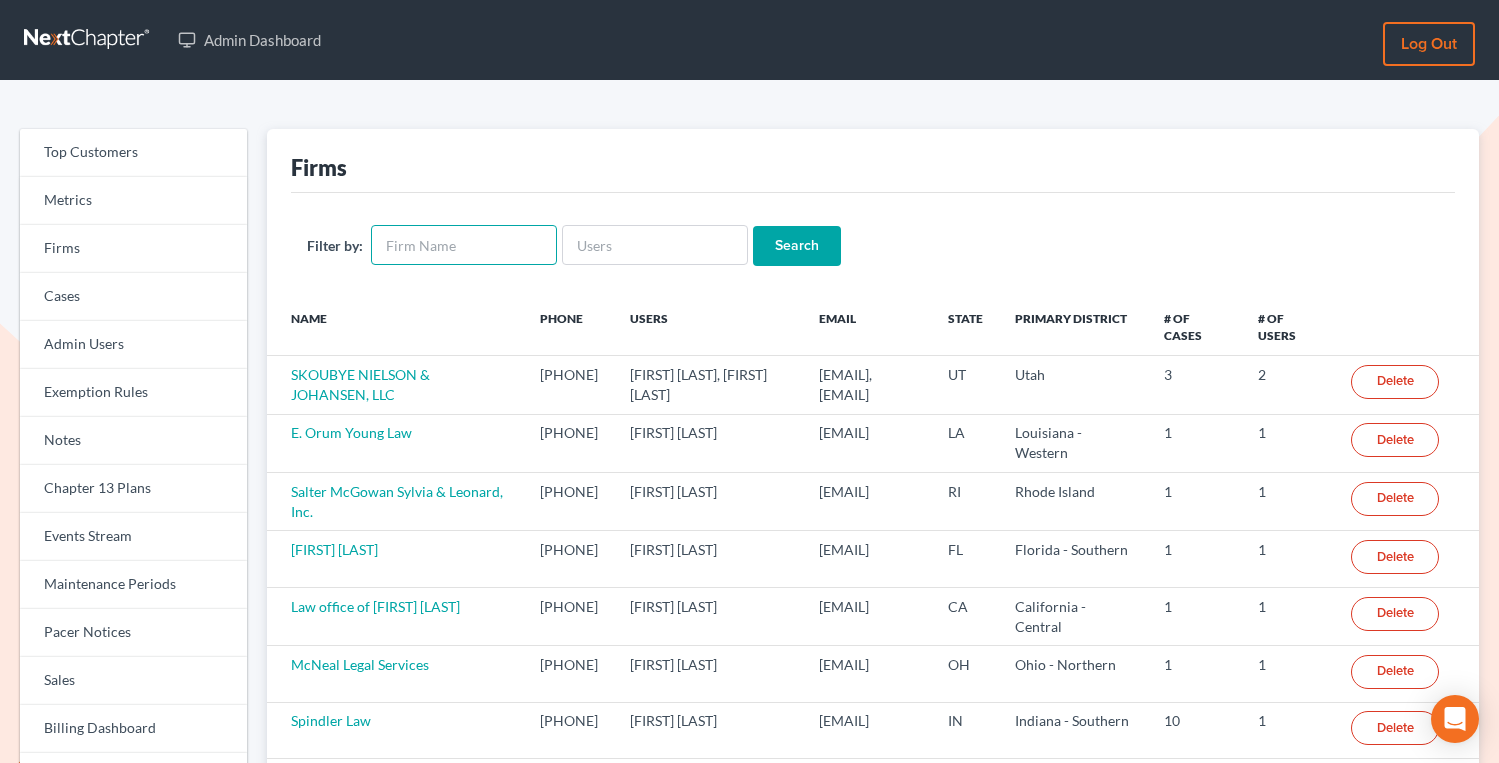 click at bounding box center [464, 245] 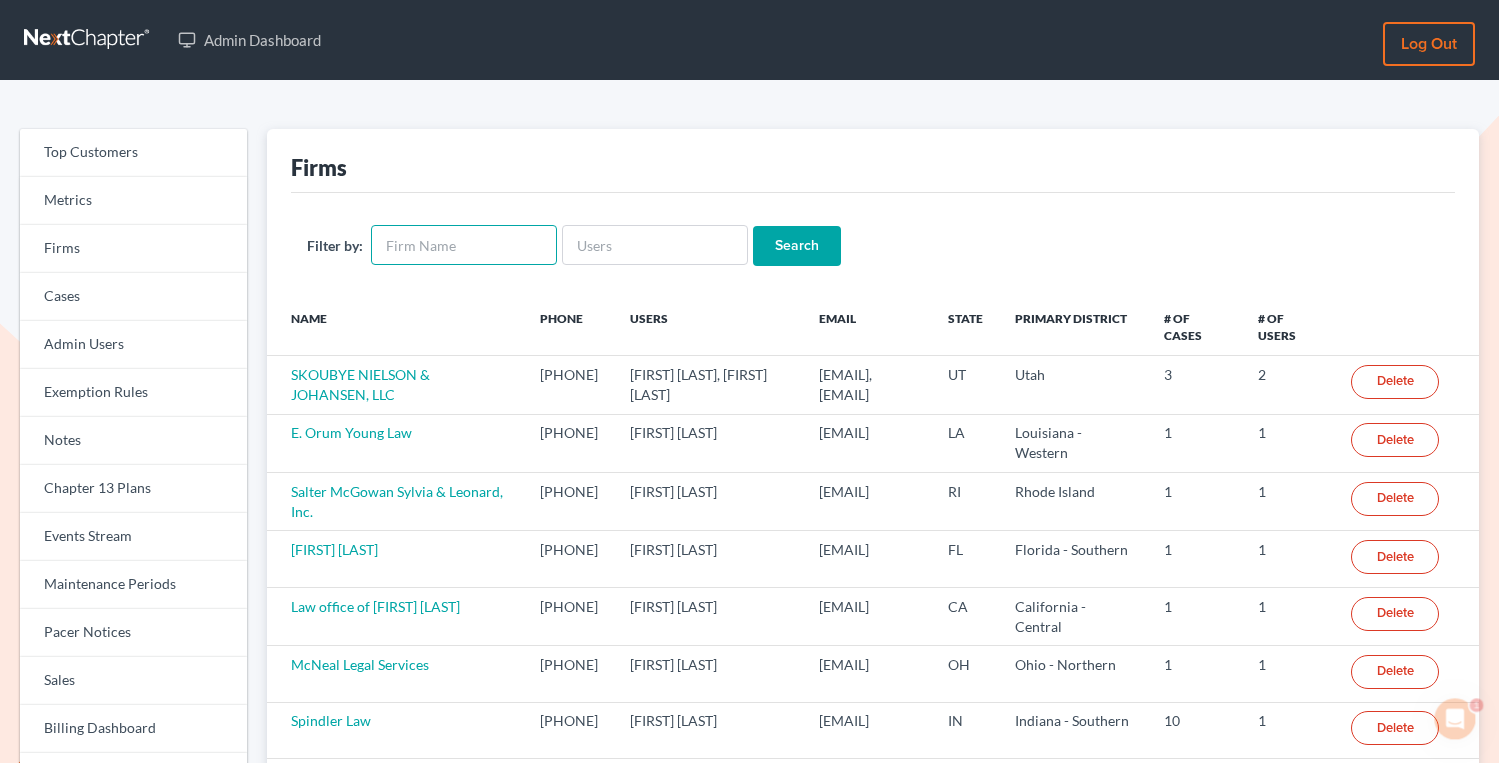 scroll, scrollTop: 0, scrollLeft: 0, axis: both 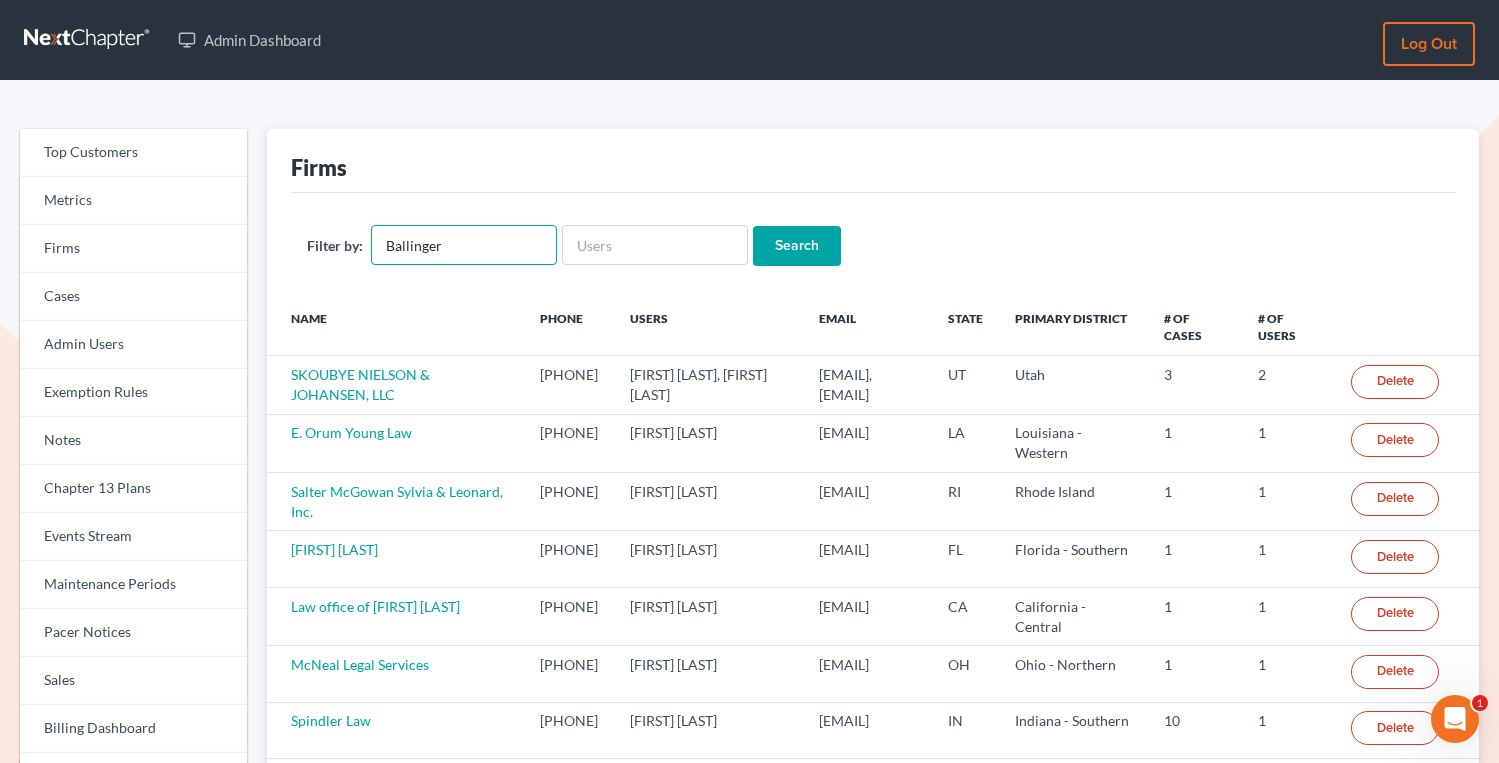 type on "Ballinger" 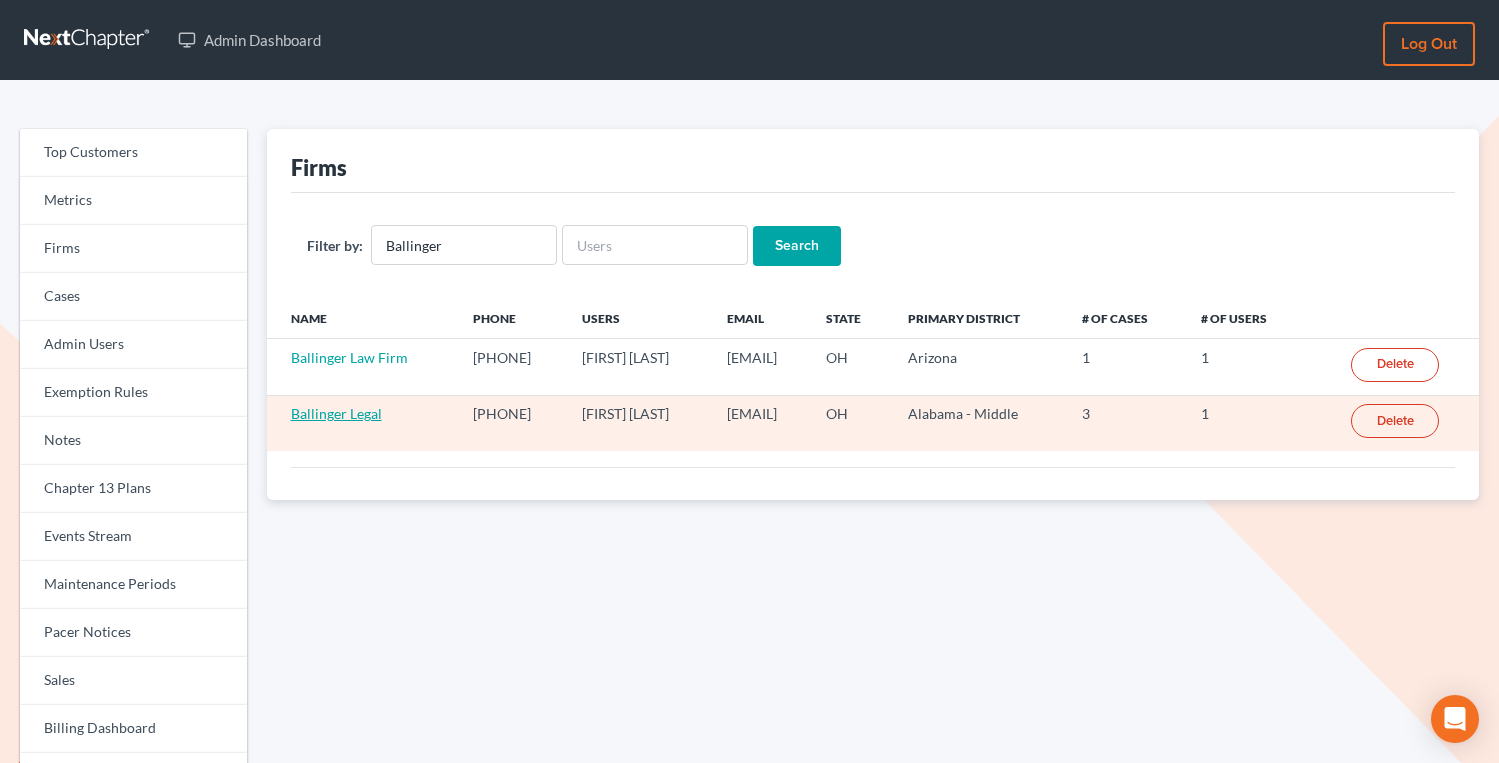 scroll, scrollTop: 0, scrollLeft: 0, axis: both 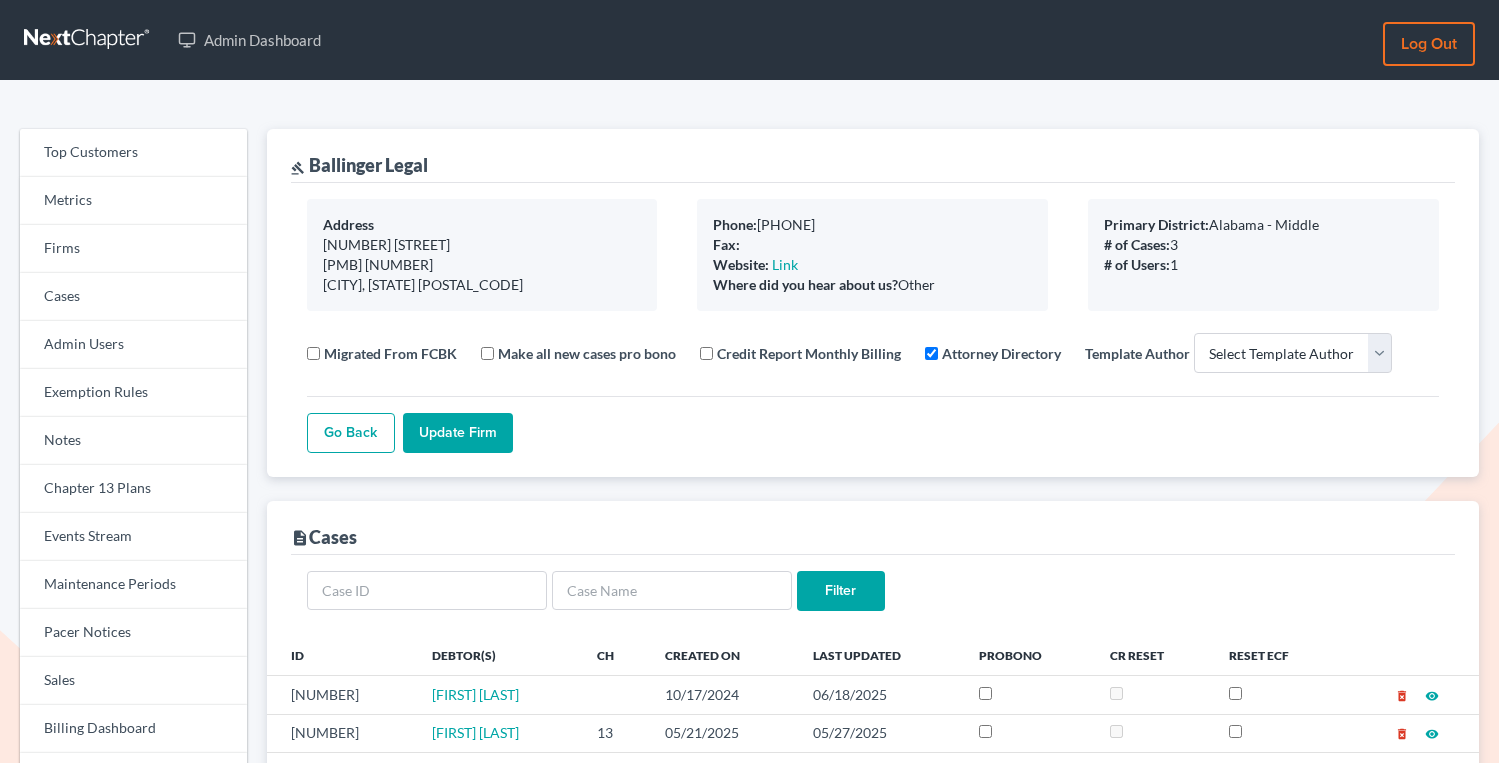 select 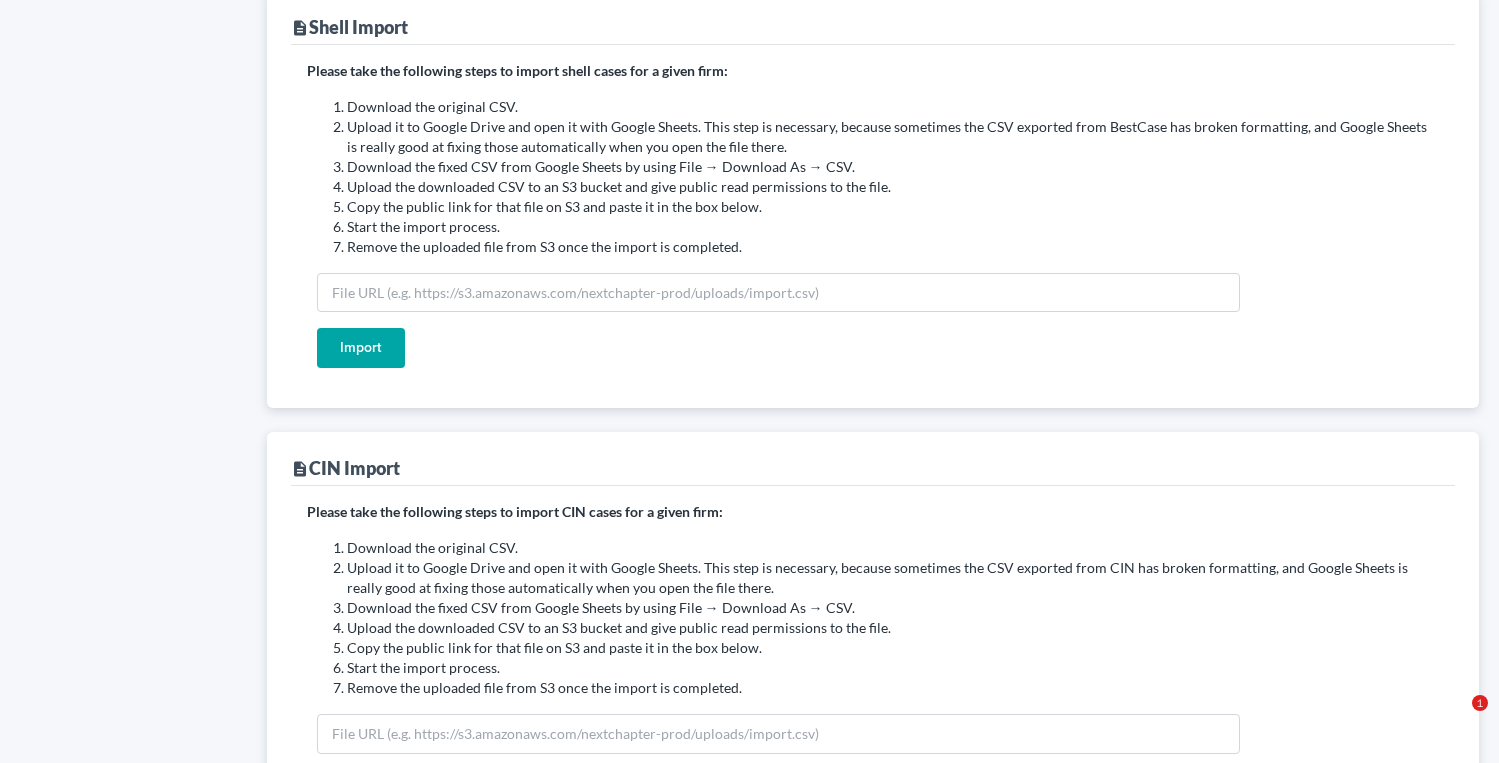 scroll, scrollTop: 1792, scrollLeft: 0, axis: vertical 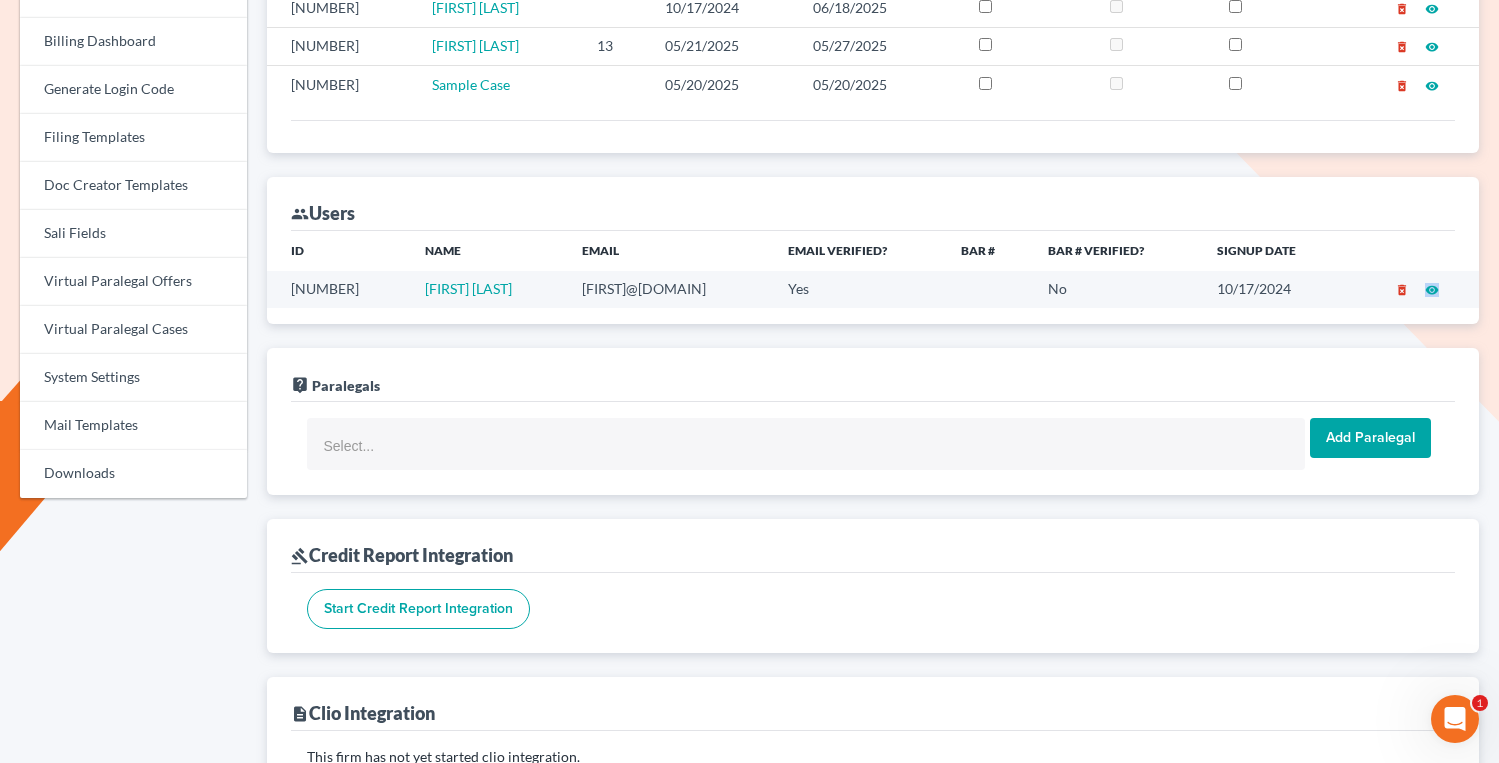 click on "visibility" at bounding box center (1432, 290) 